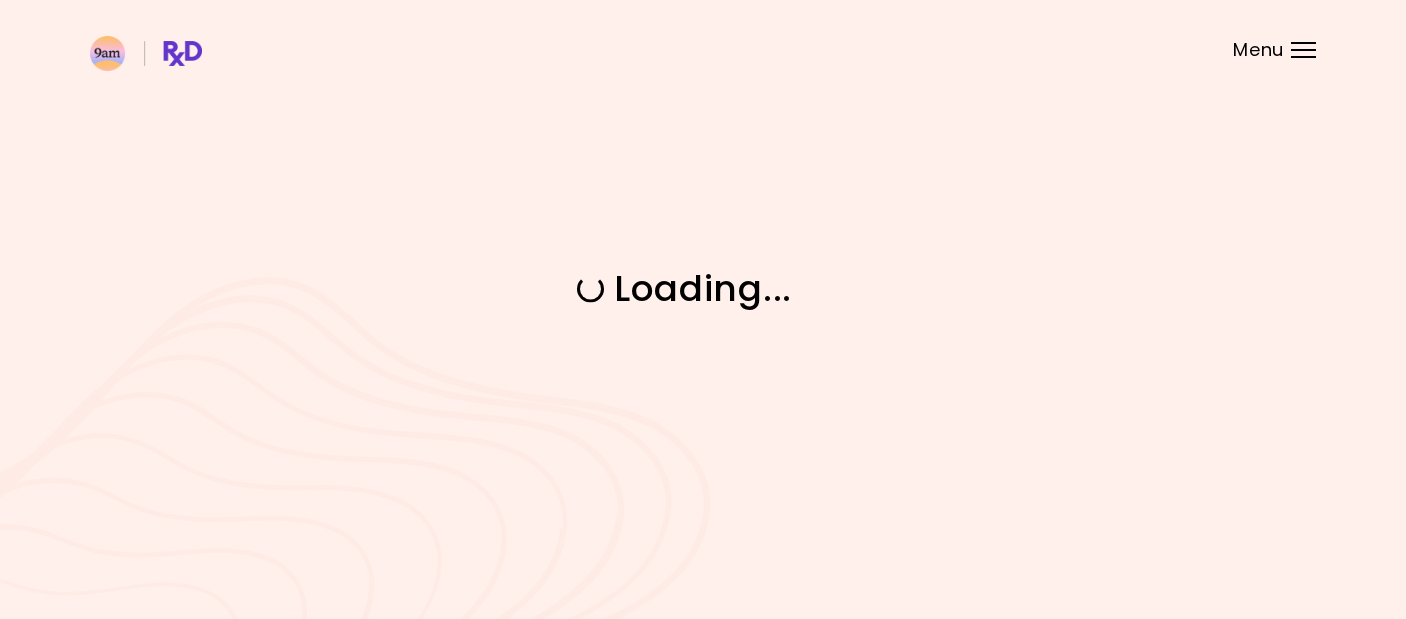 scroll, scrollTop: 0, scrollLeft: 0, axis: both 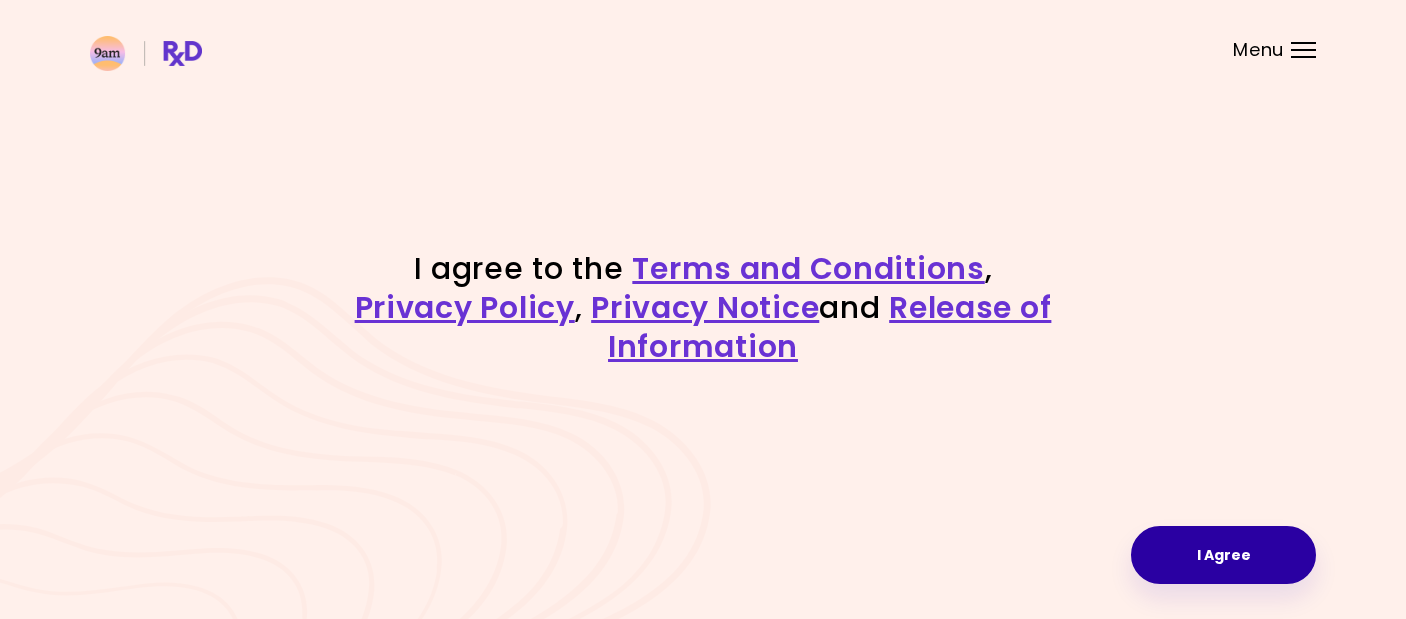 click on "I Agree" at bounding box center (1223, 555) 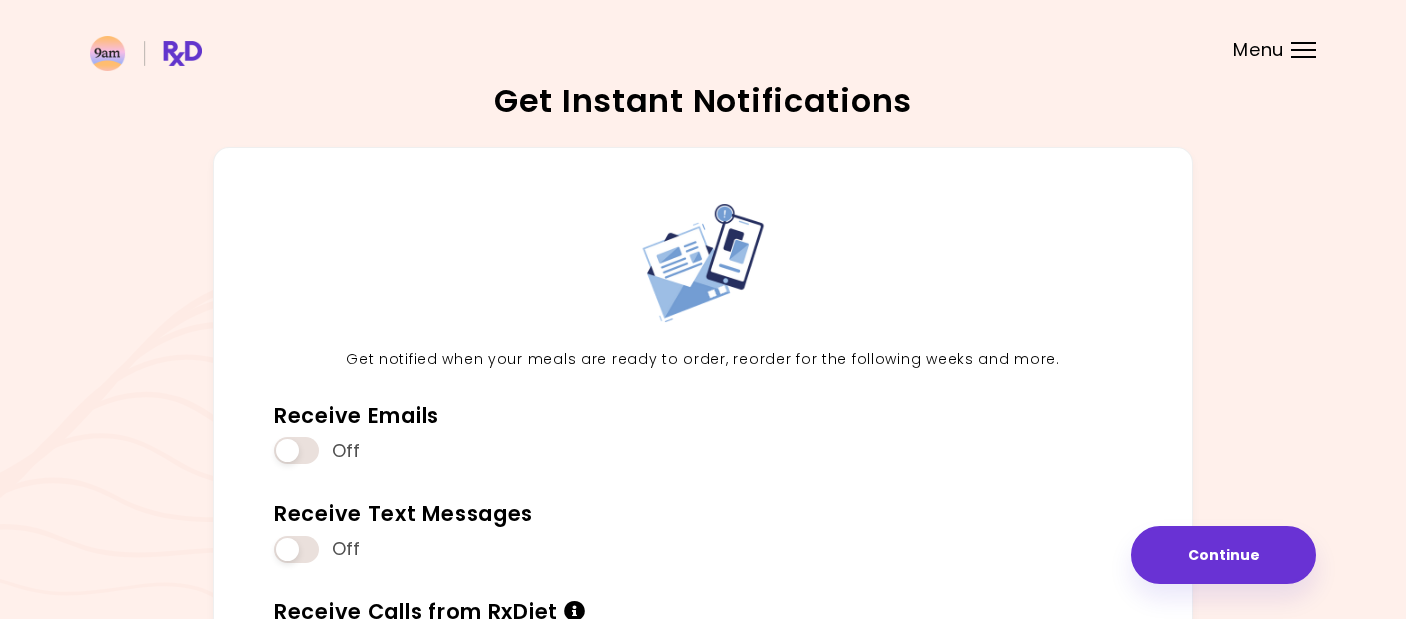 scroll, scrollTop: 218, scrollLeft: 0, axis: vertical 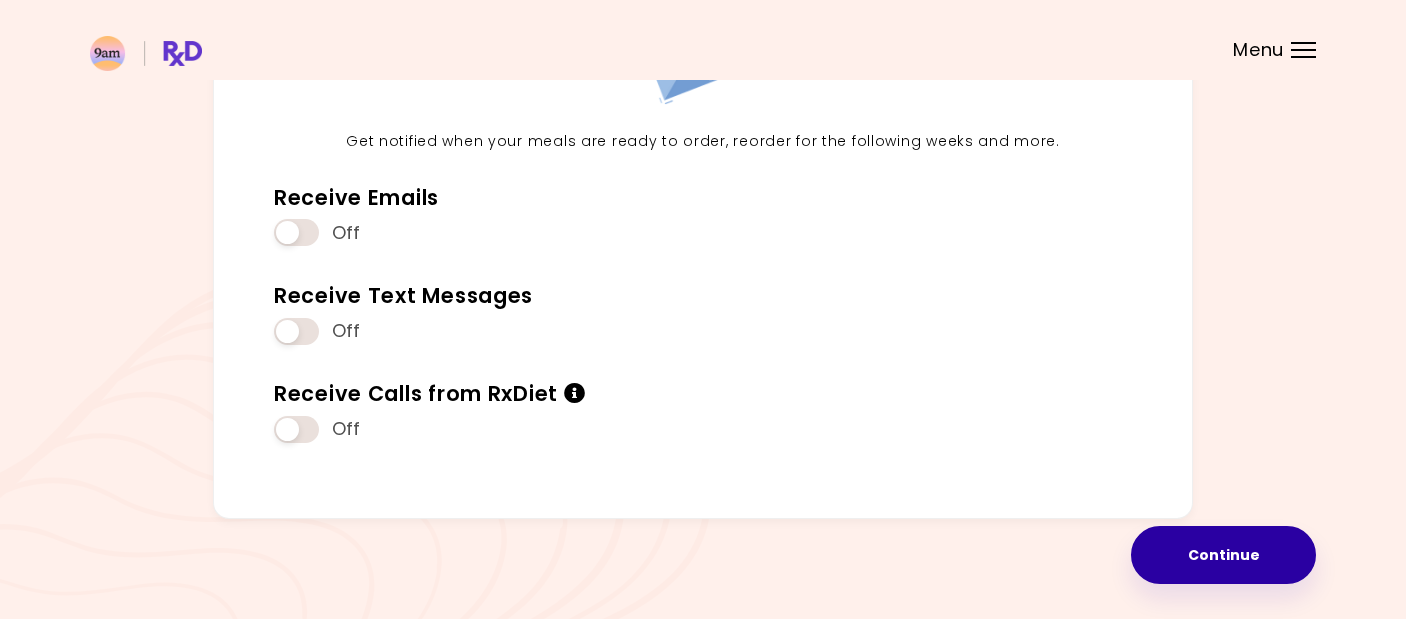 click on "Continue" at bounding box center [1223, 555] 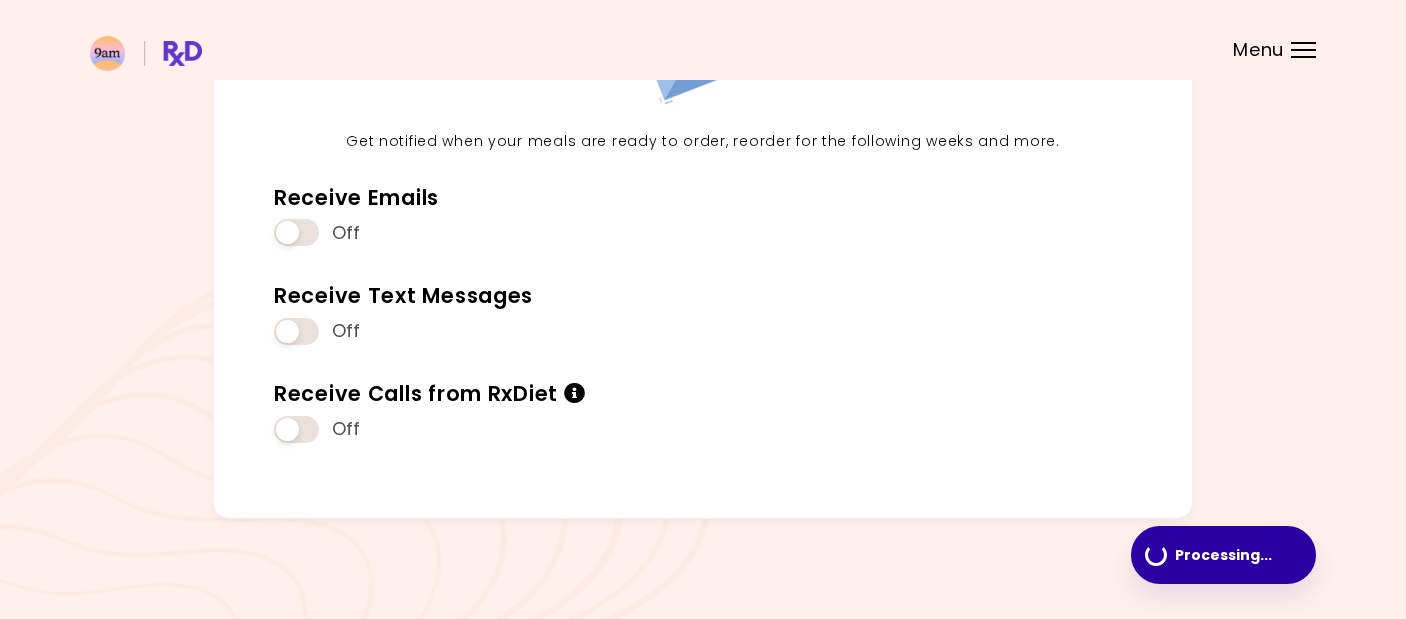 scroll, scrollTop: 0, scrollLeft: 0, axis: both 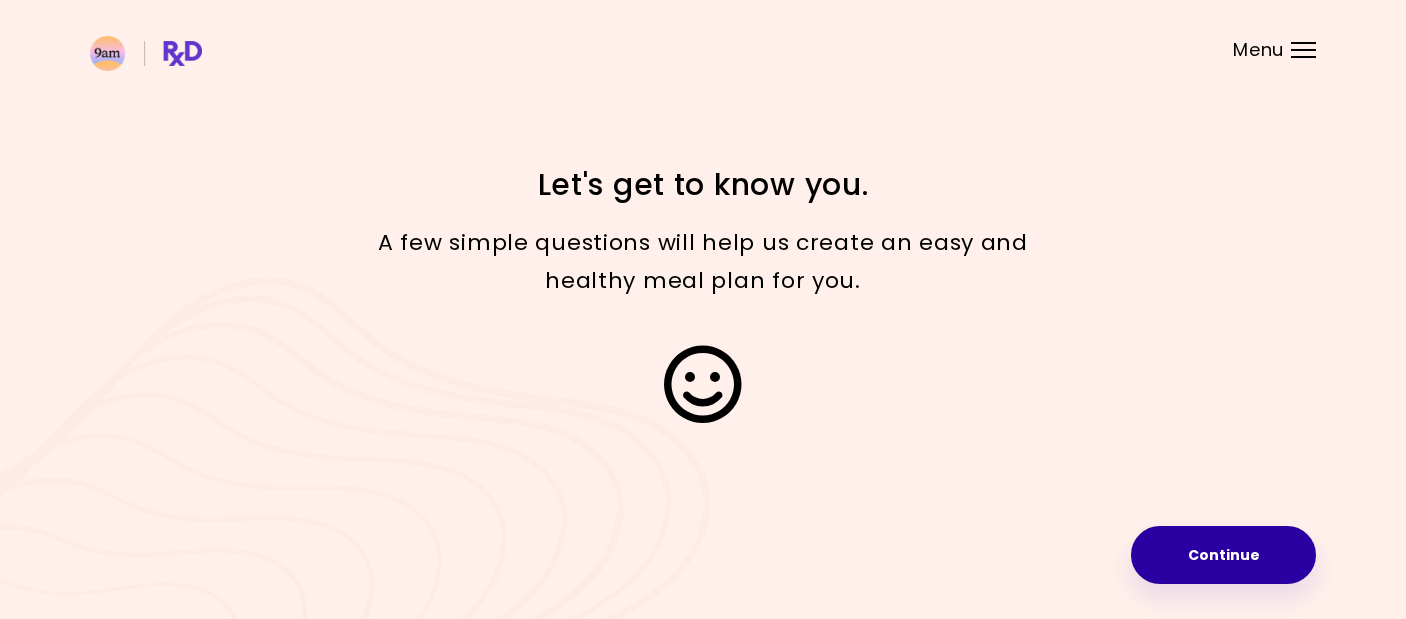 click on "Continue" at bounding box center (1223, 555) 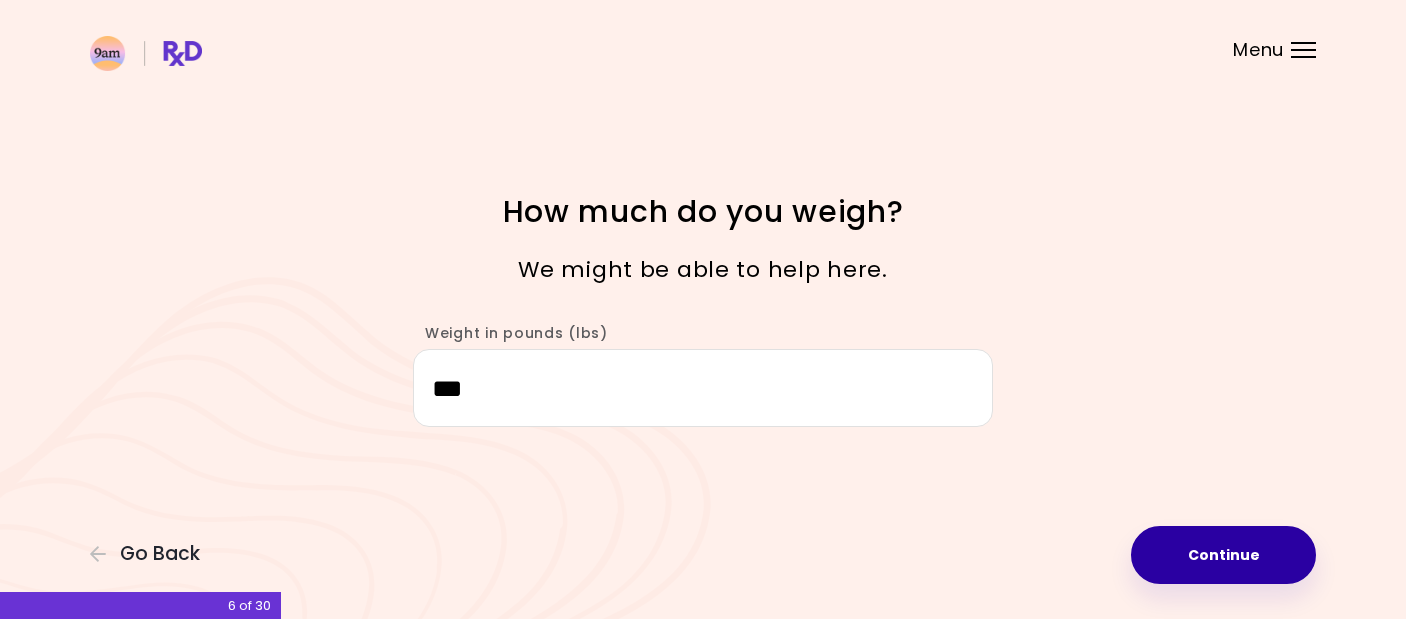 click on "Continue" at bounding box center (1223, 555) 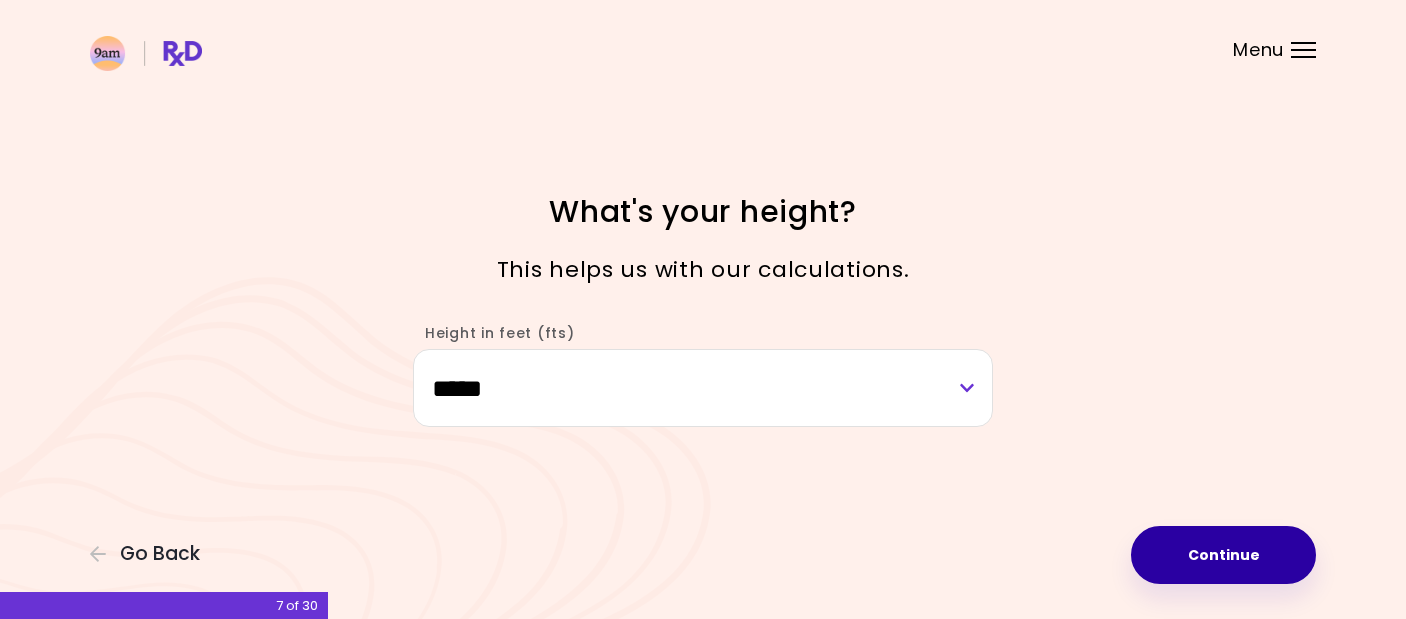 click on "Continue" at bounding box center (1223, 555) 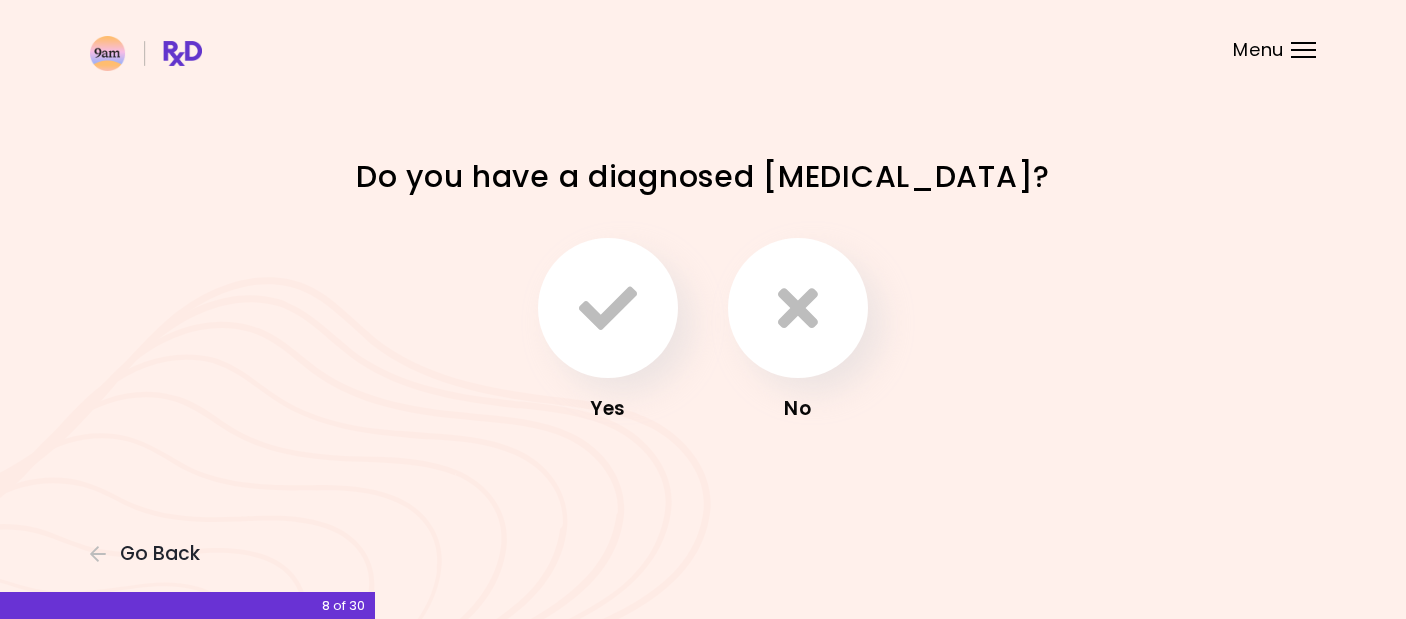 click on "No" at bounding box center [798, 331] 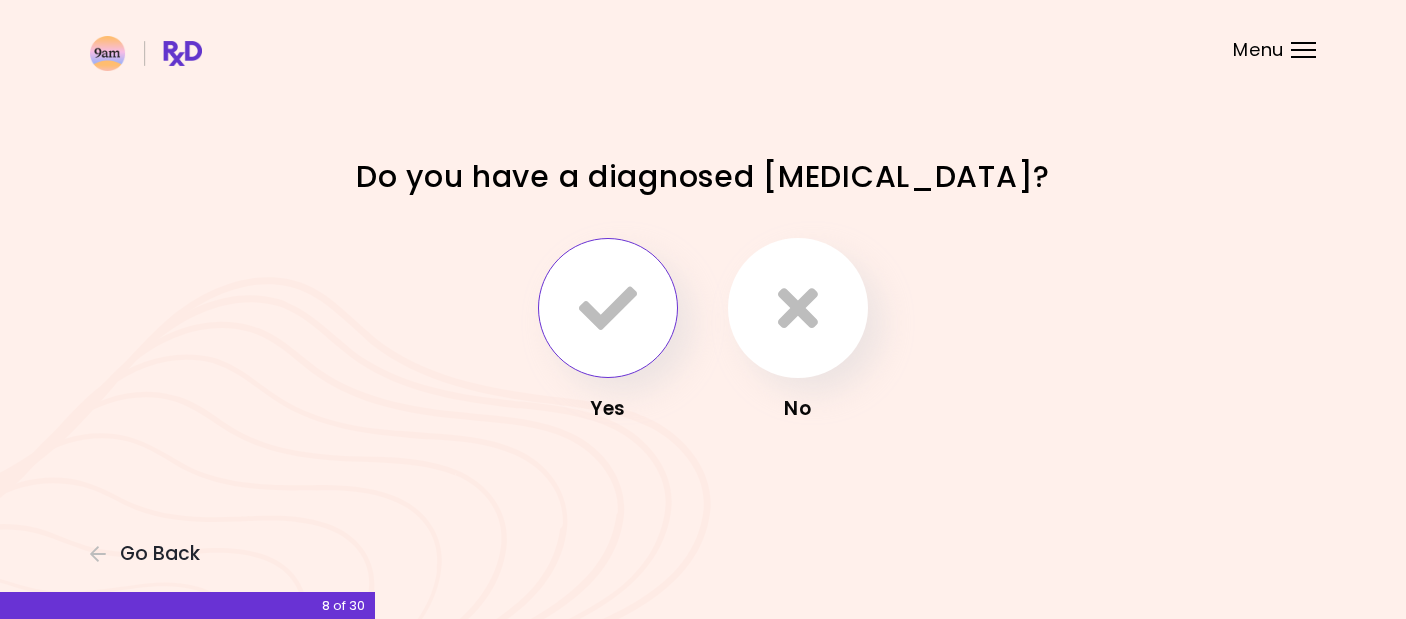 click at bounding box center [608, 308] 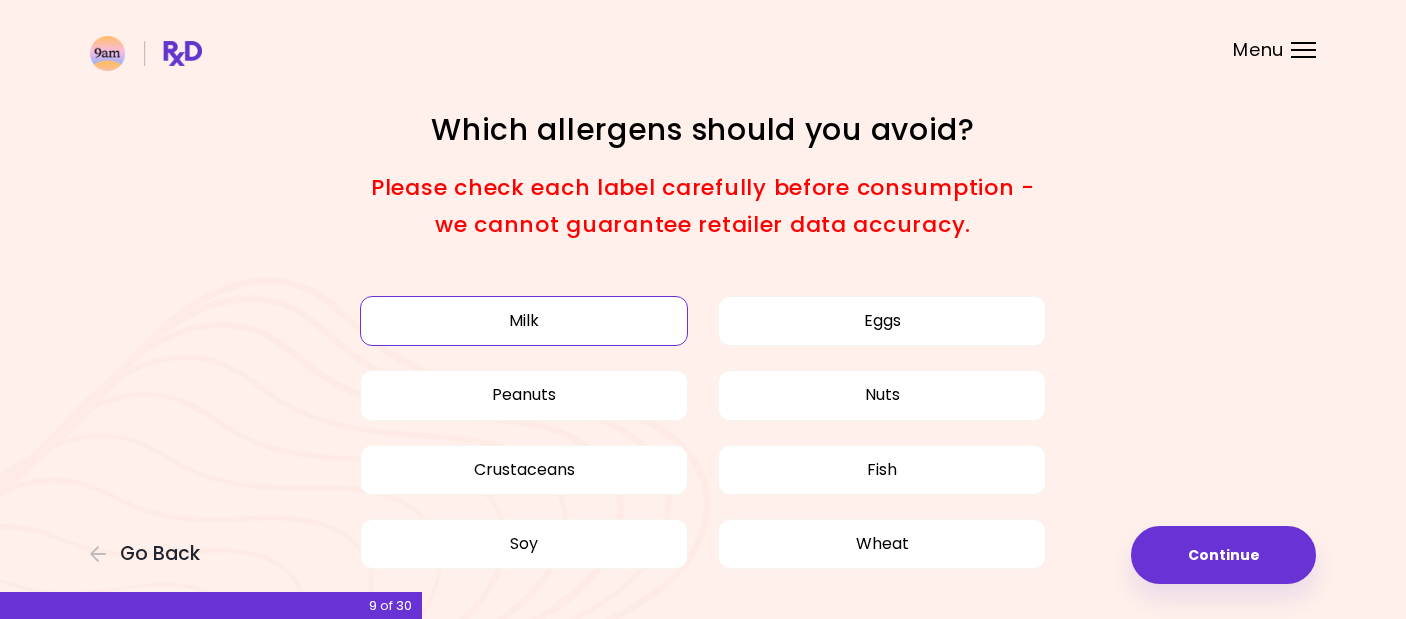click on "Milk" at bounding box center [524, 321] 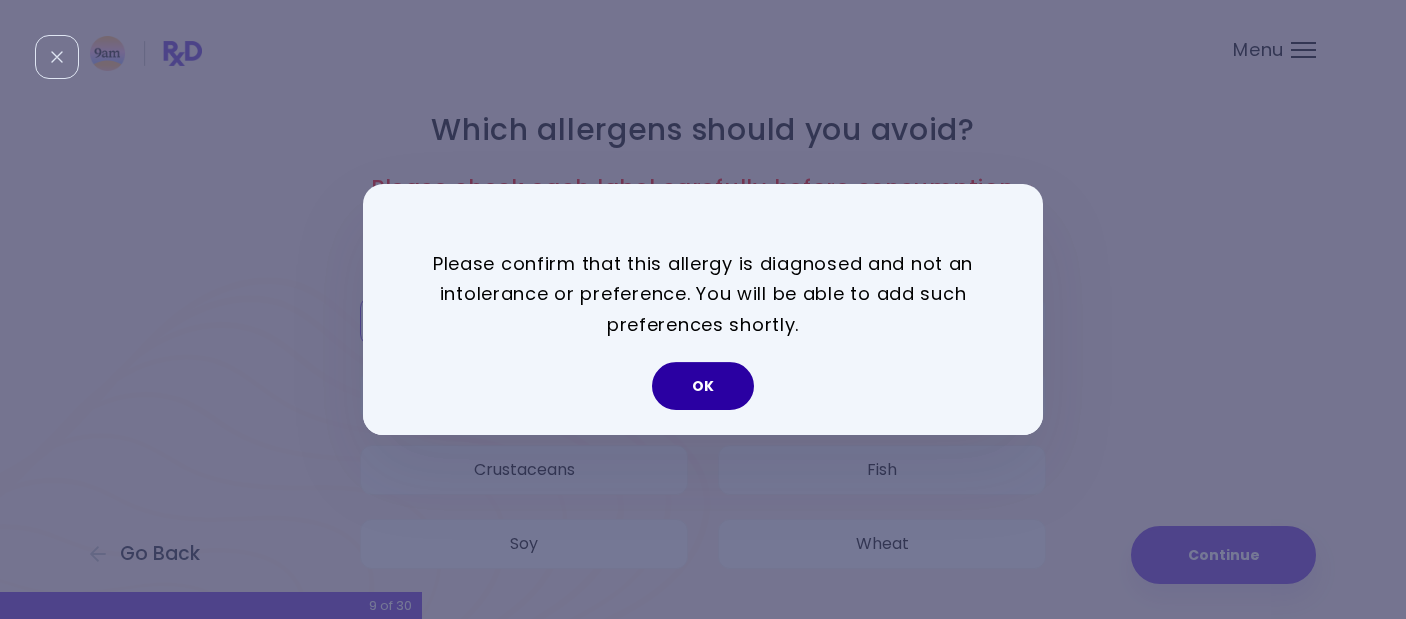 click on "OK" at bounding box center [703, 386] 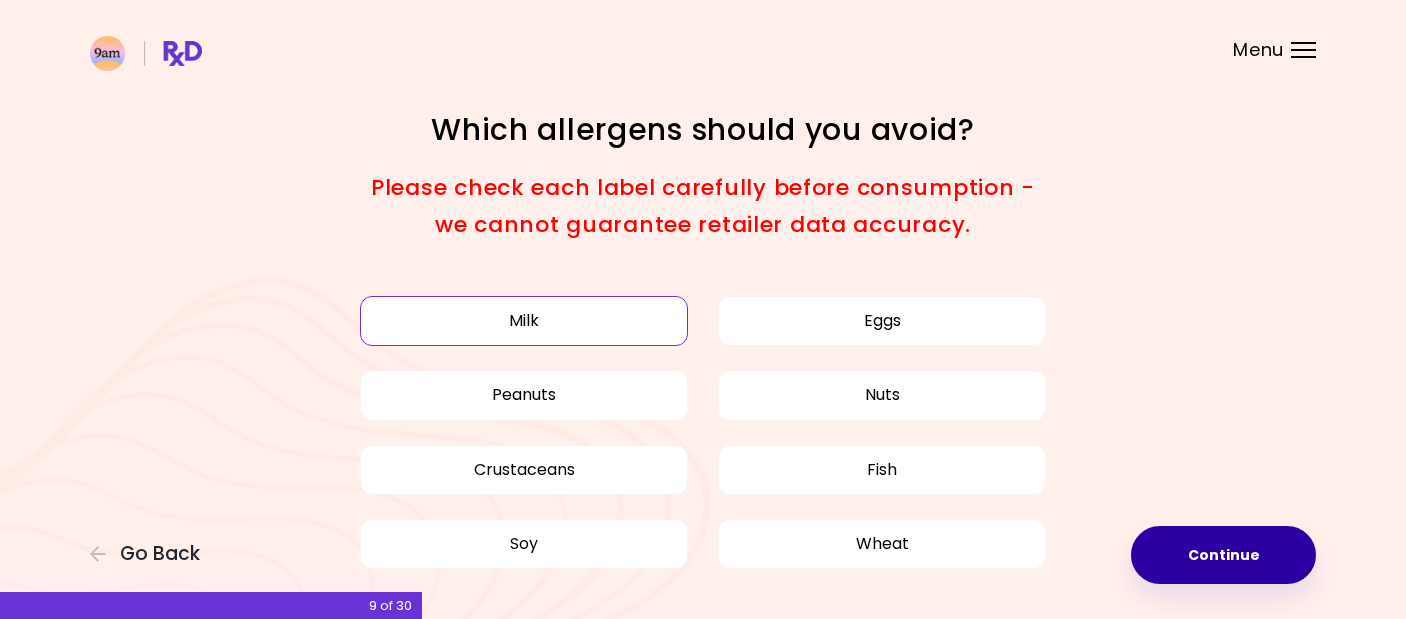 click on "Continue" at bounding box center (1223, 555) 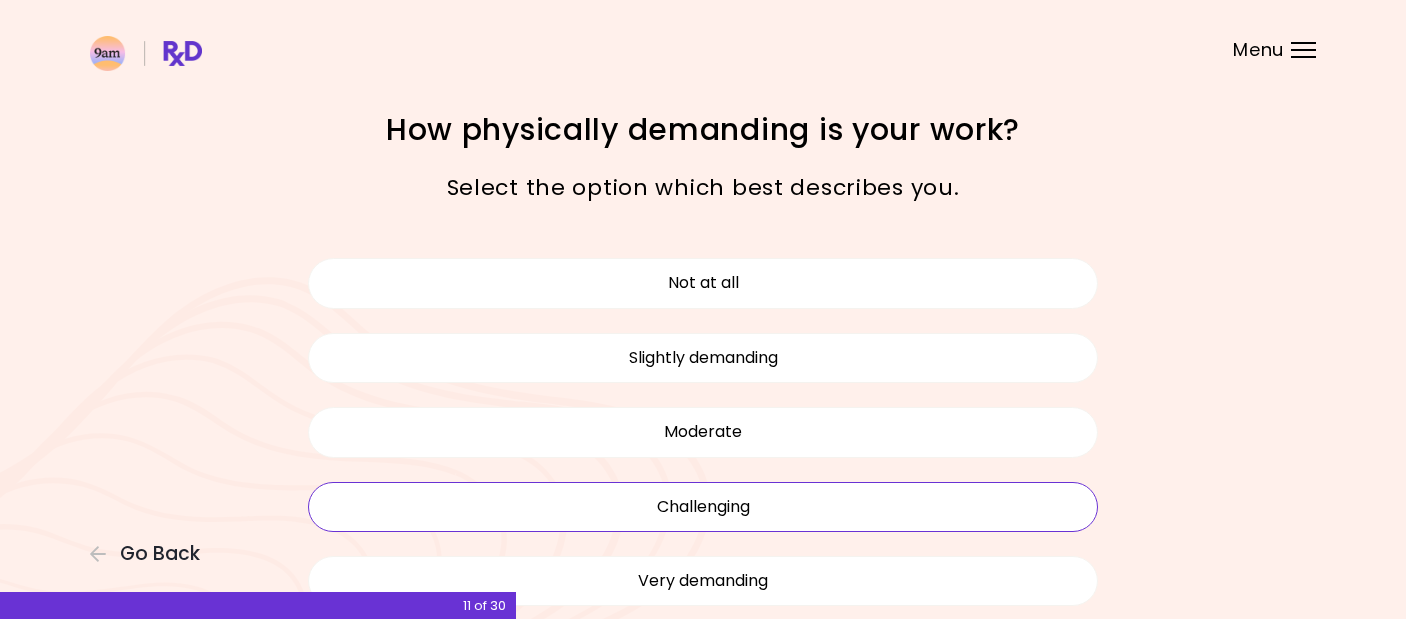 click on "Challenging" at bounding box center (703, 507) 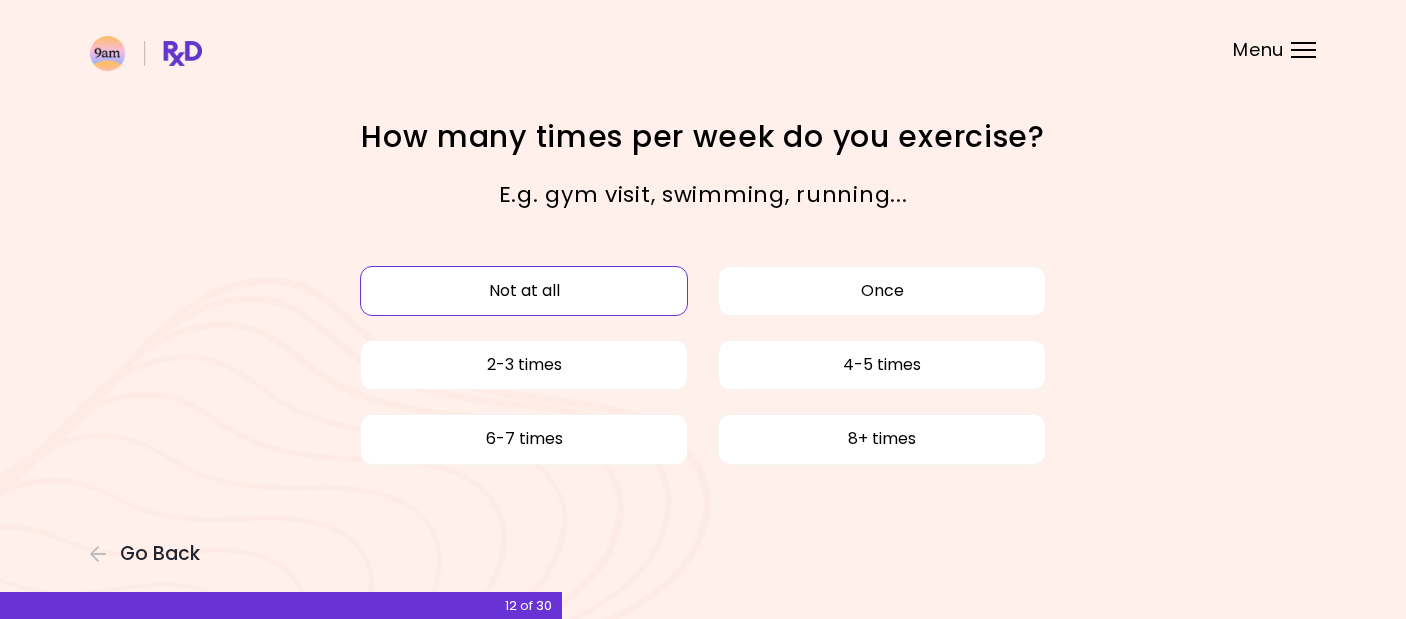 click on "Not at all" at bounding box center (524, 291) 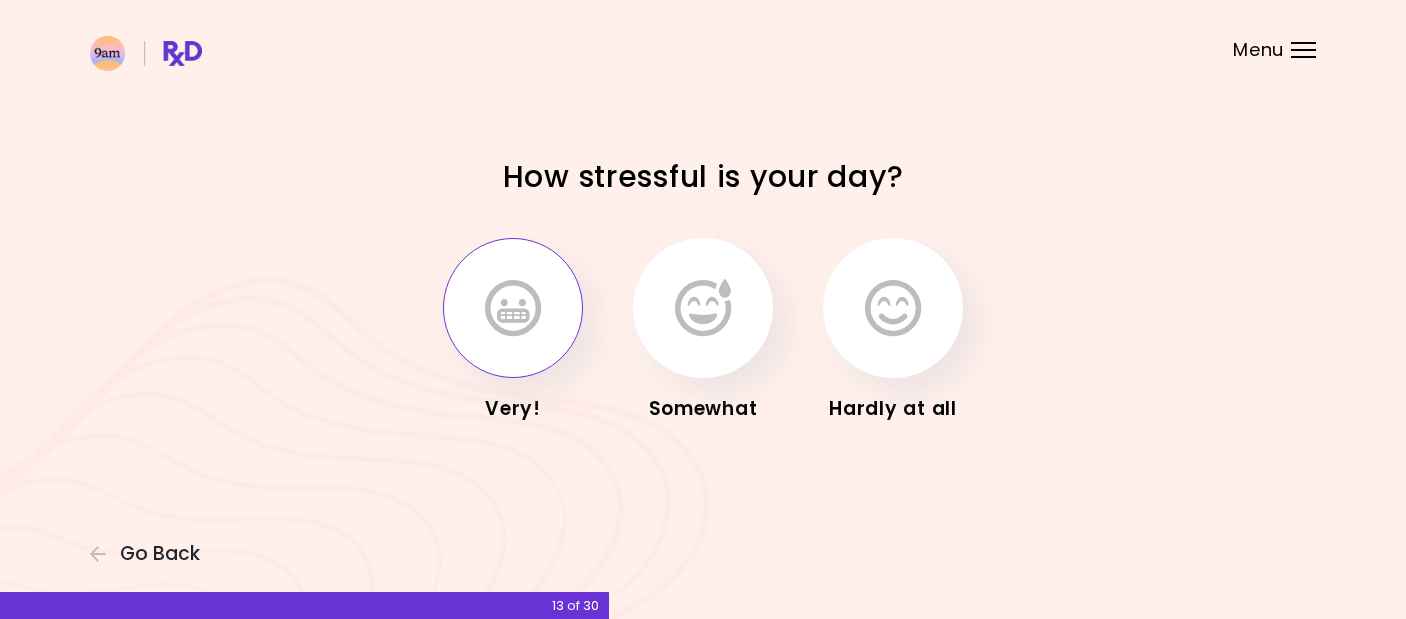 click at bounding box center [513, 308] 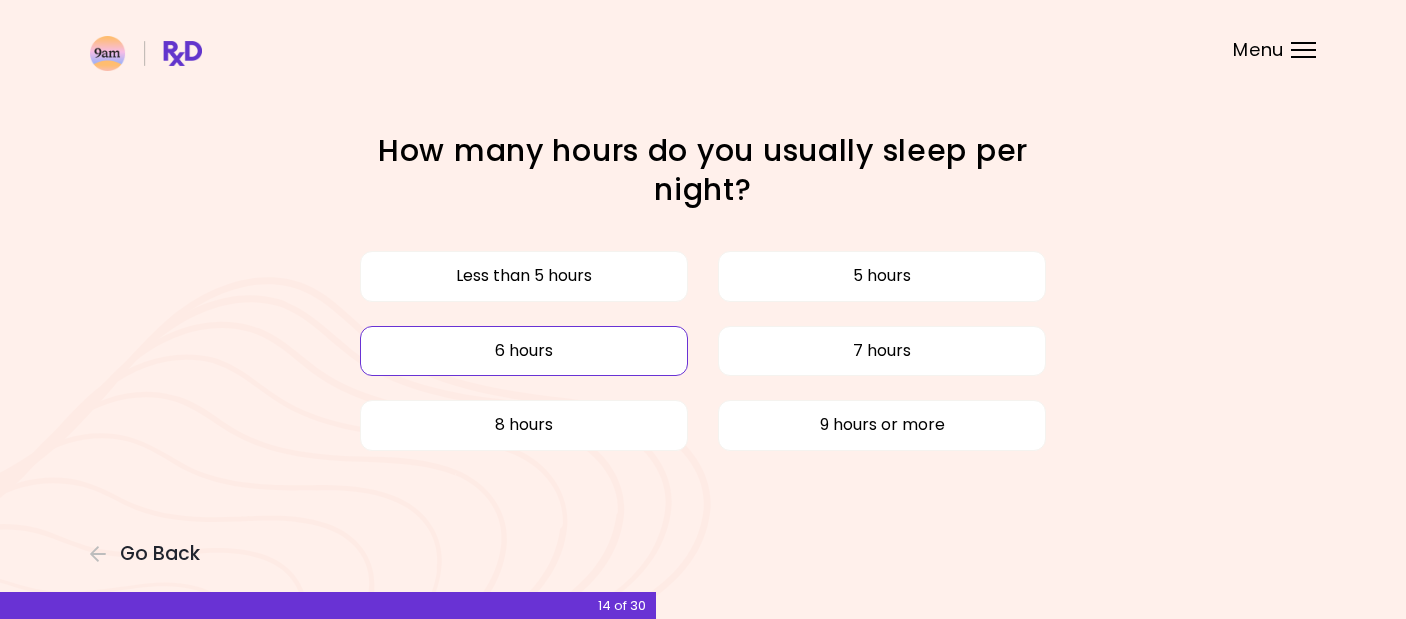 click on "6 hours" at bounding box center (524, 351) 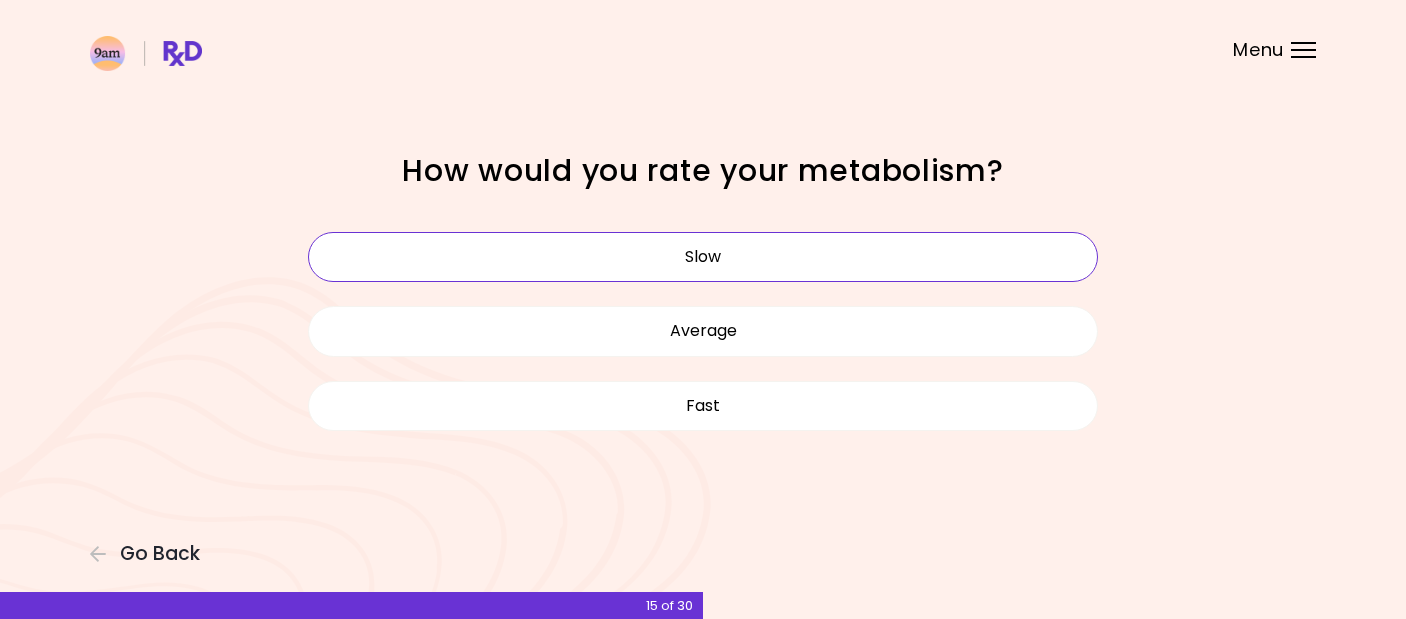 click on "Slow" at bounding box center (703, 257) 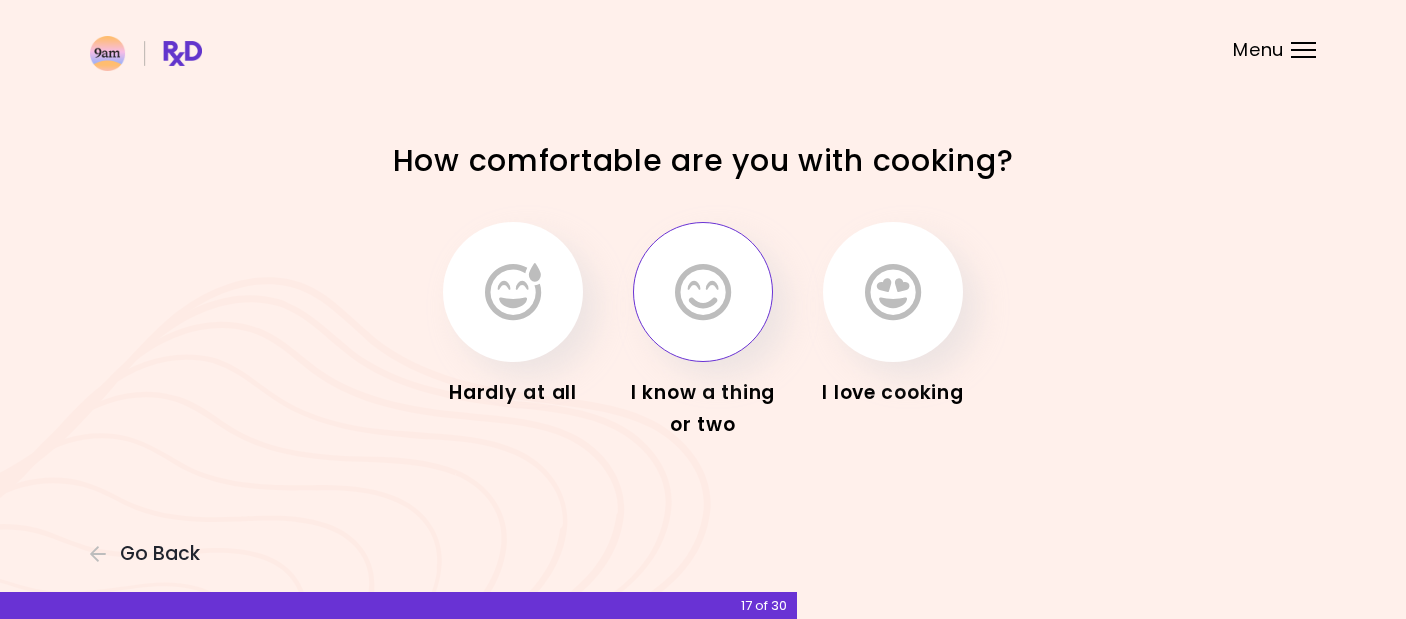 click at bounding box center (703, 292) 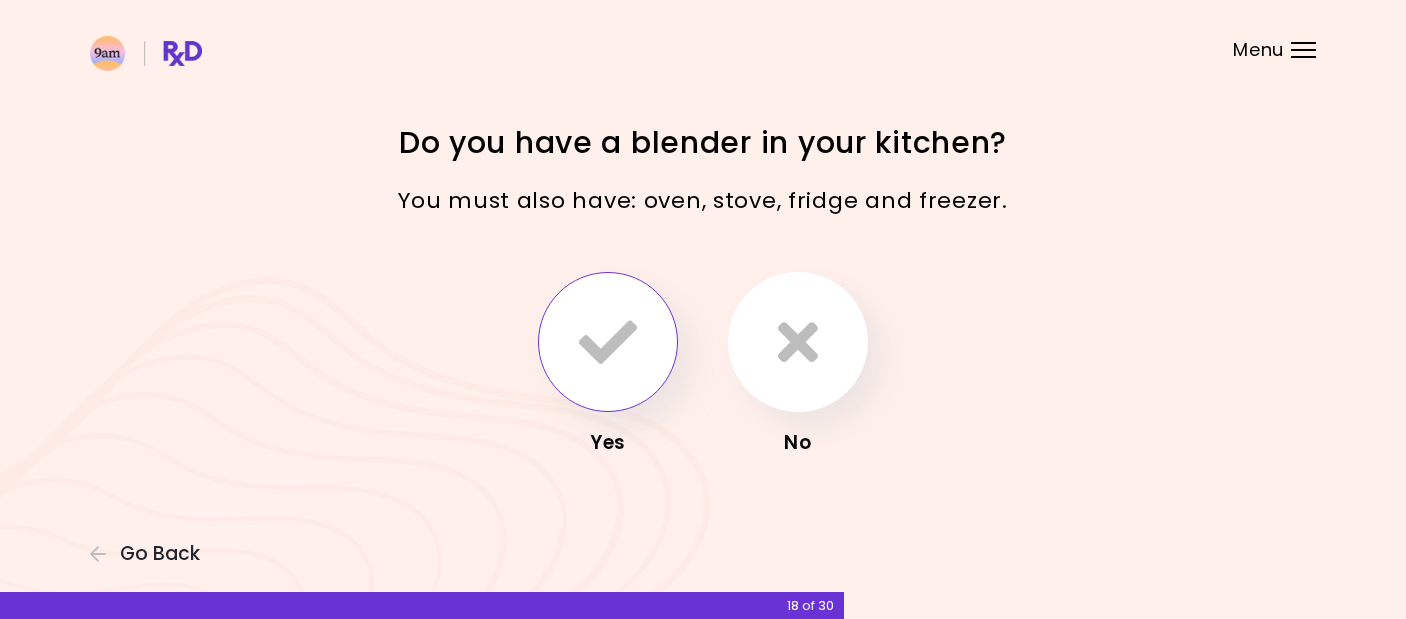 click at bounding box center (608, 342) 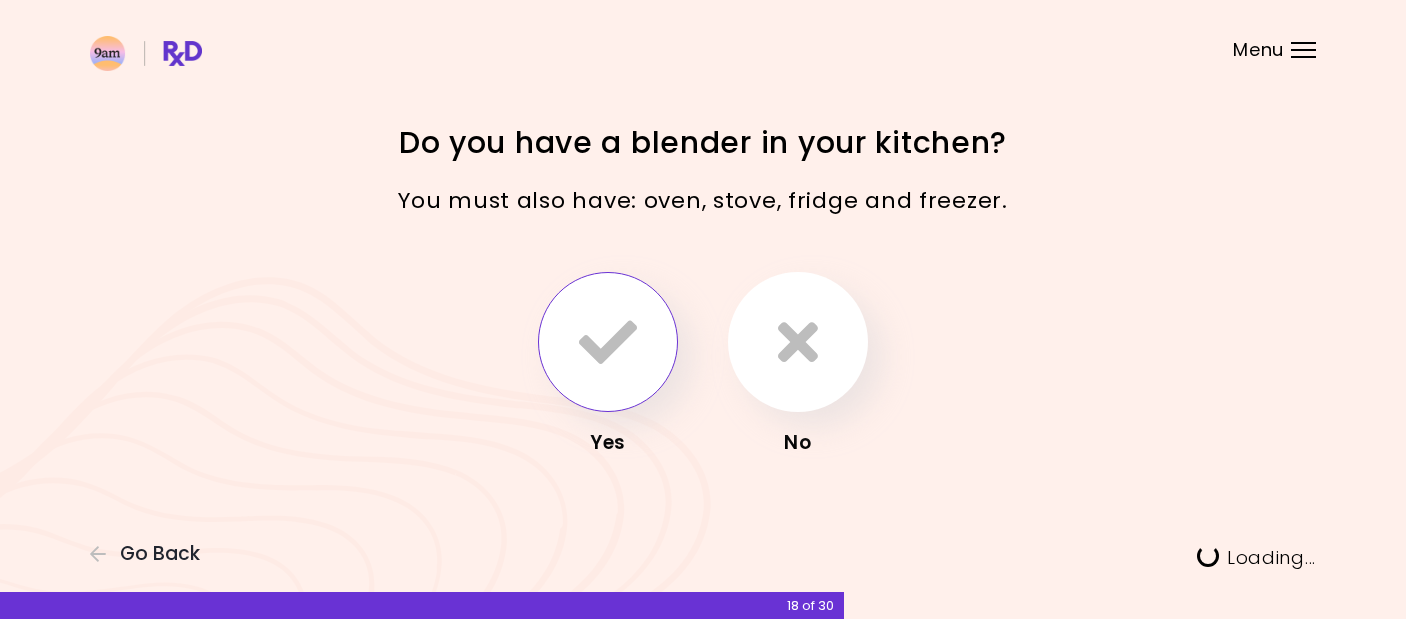 click at bounding box center [608, 342] 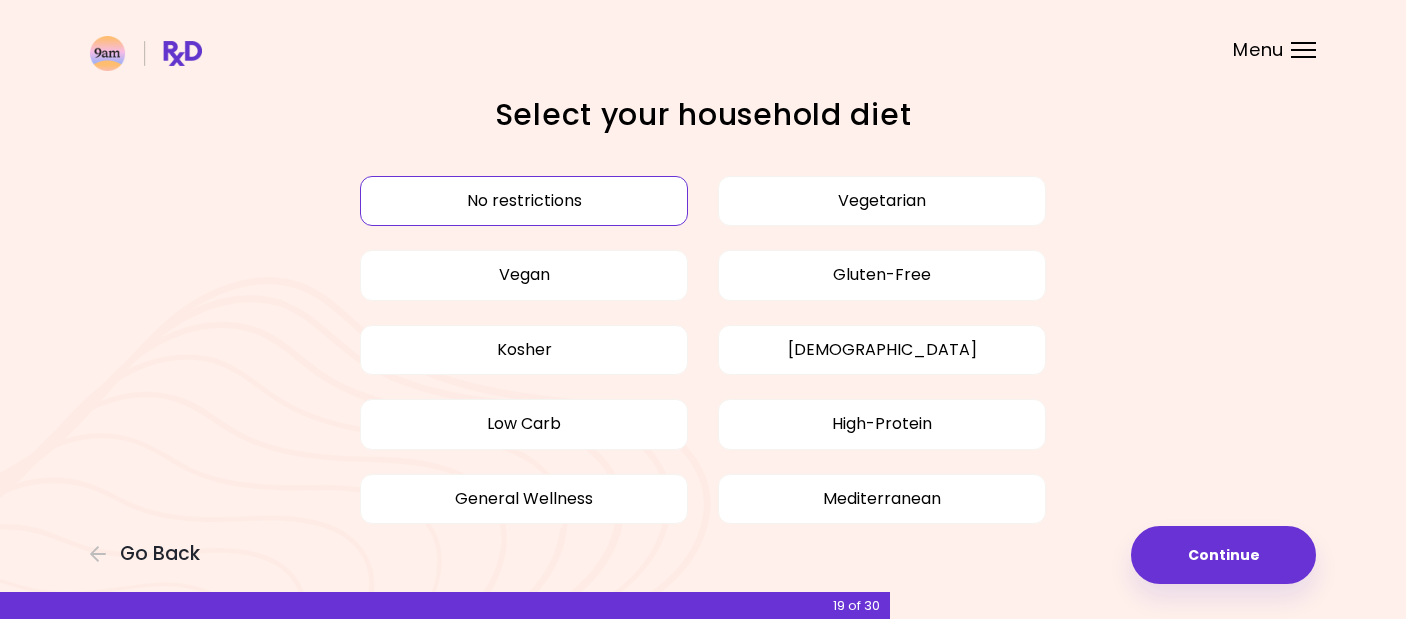 scroll, scrollTop: 23, scrollLeft: 0, axis: vertical 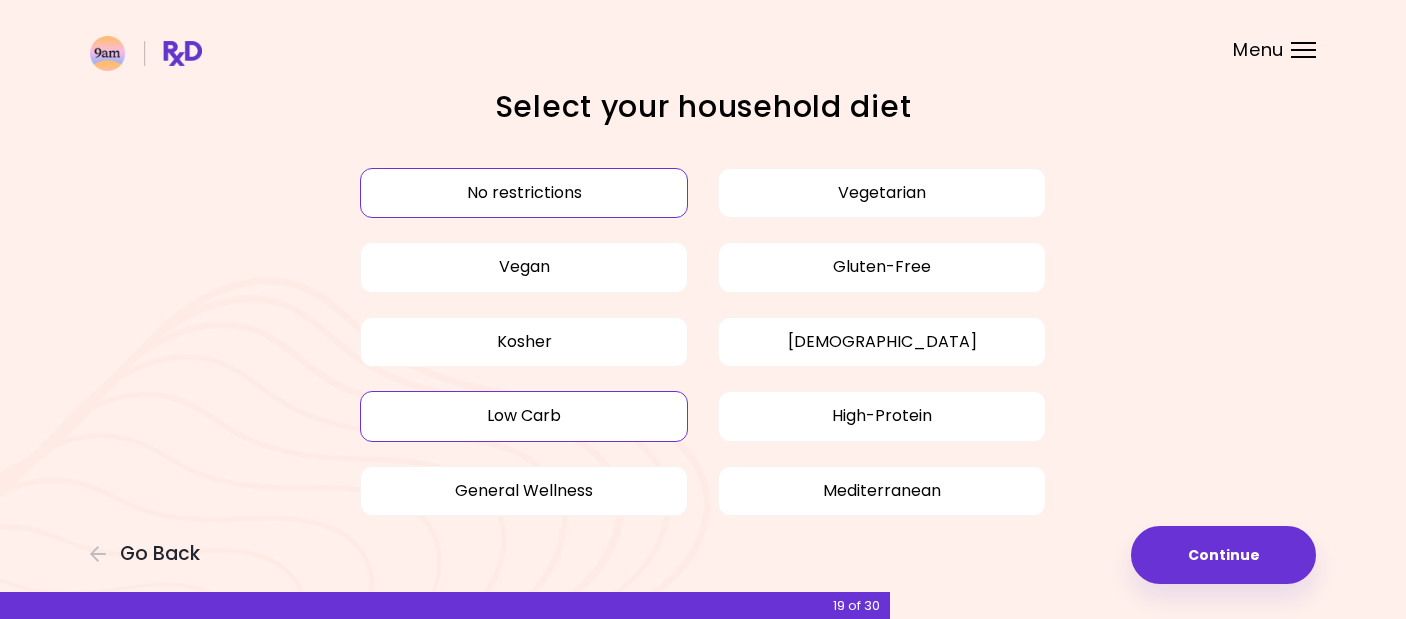 click on "Low Carb" at bounding box center (524, 416) 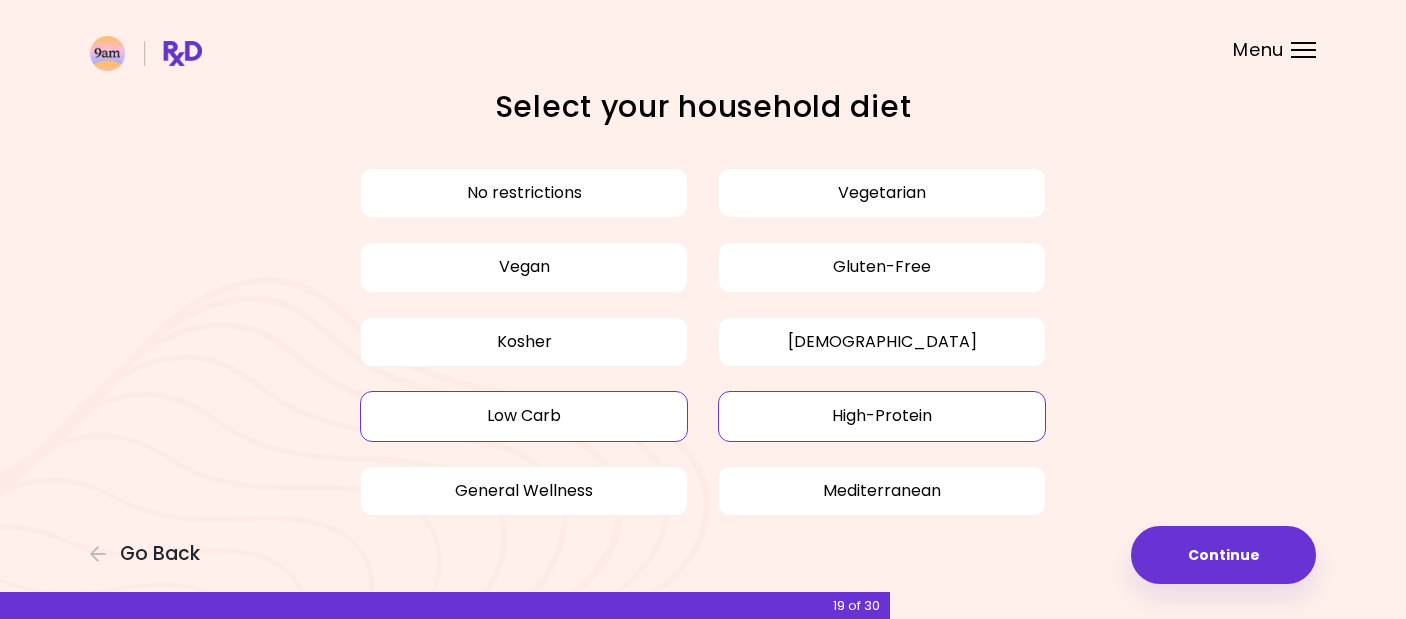 click on "High-Protein" at bounding box center (882, 416) 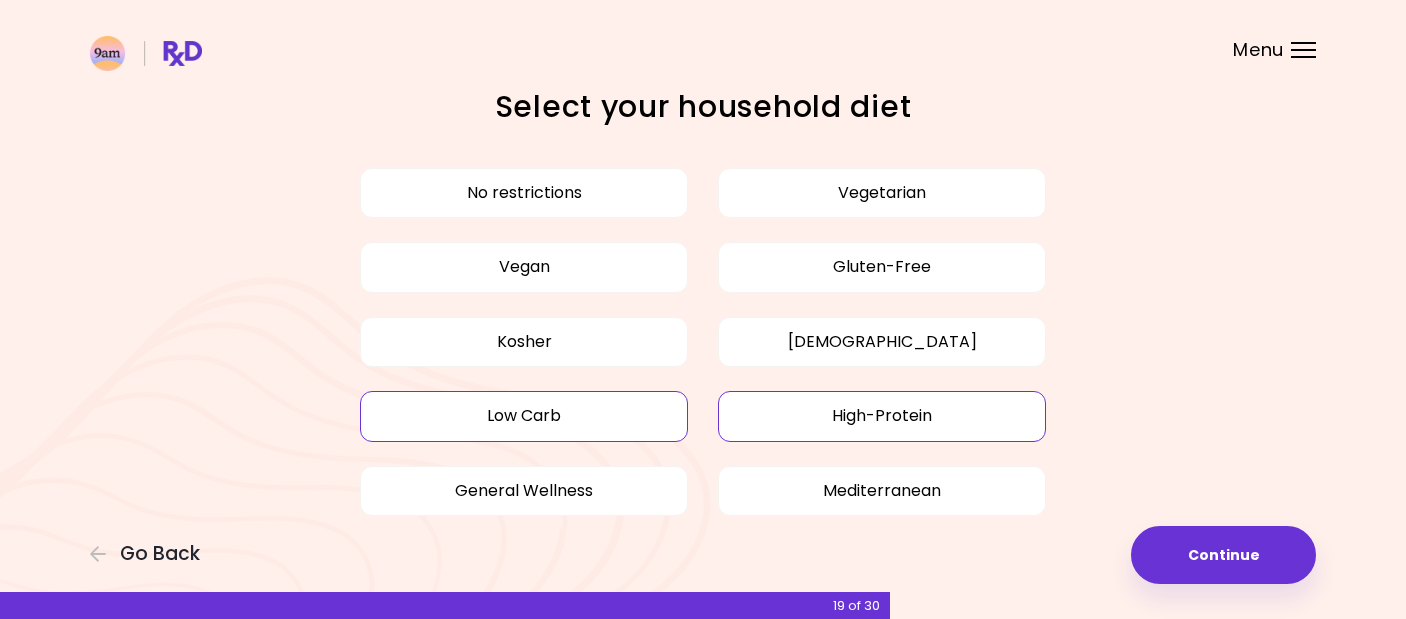 scroll, scrollTop: 0, scrollLeft: 0, axis: both 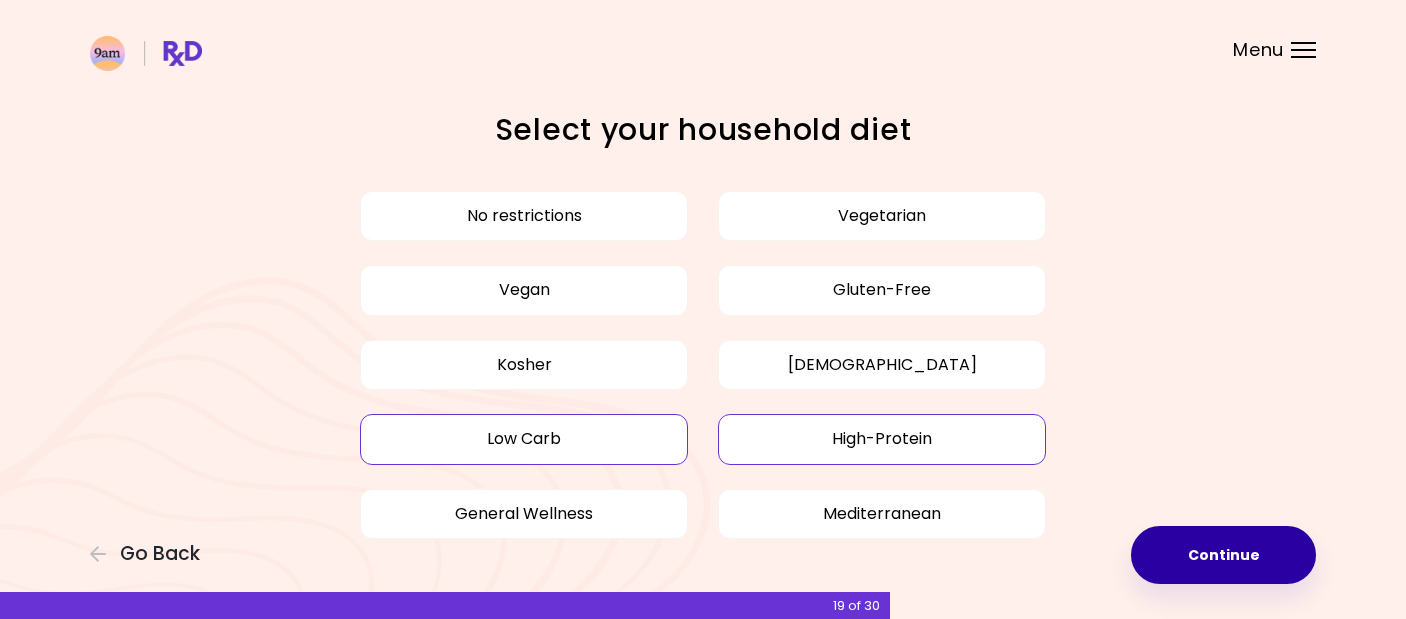 click on "Continue" at bounding box center (1223, 555) 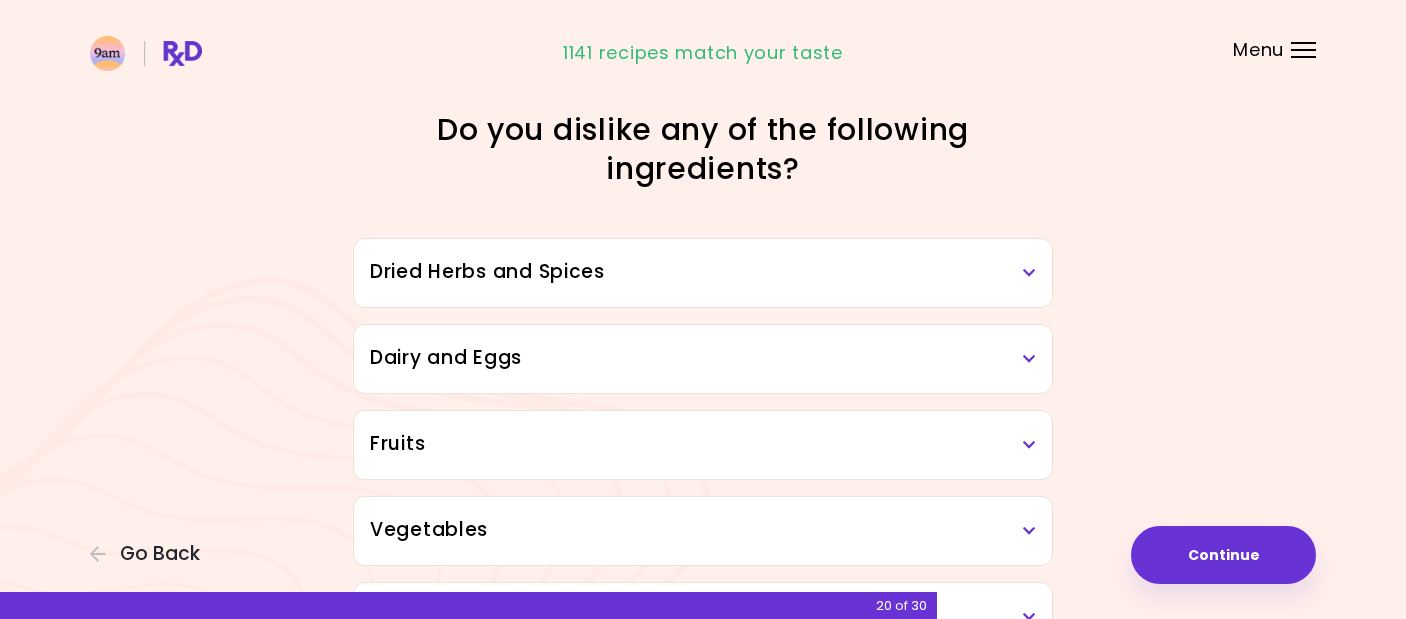 click on "Dairy and Eggs" at bounding box center (703, 359) 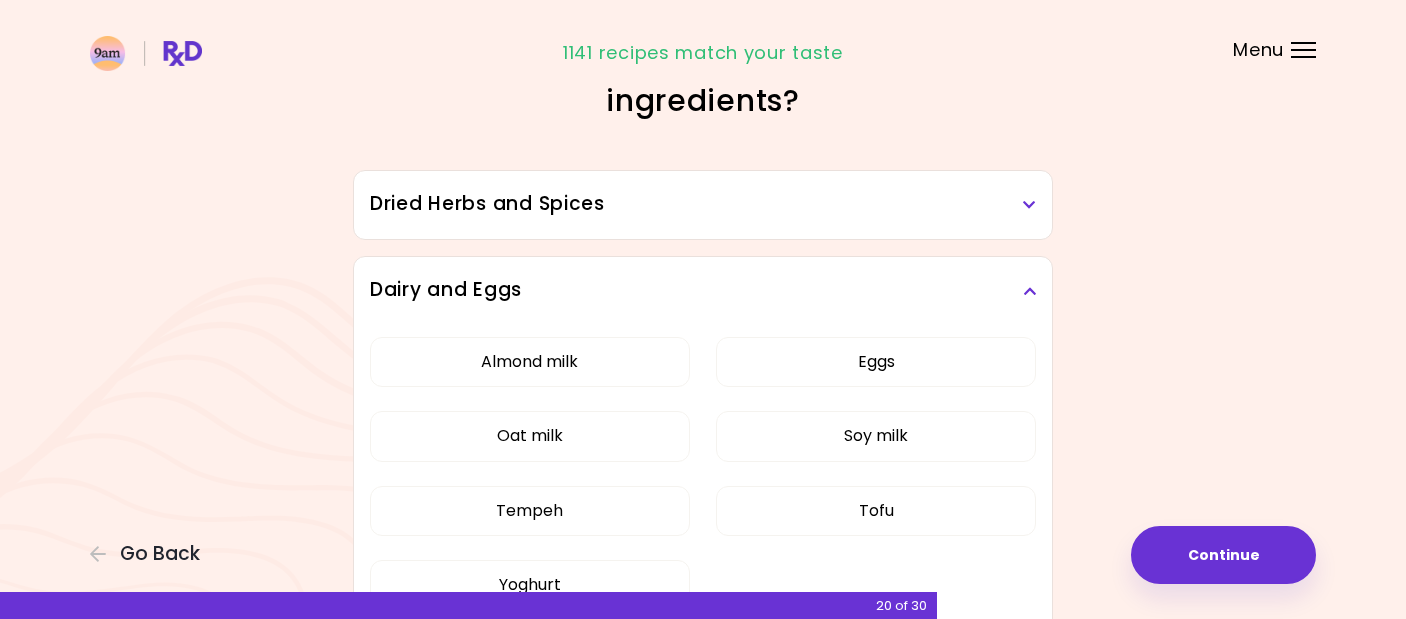 scroll, scrollTop: 0, scrollLeft: 0, axis: both 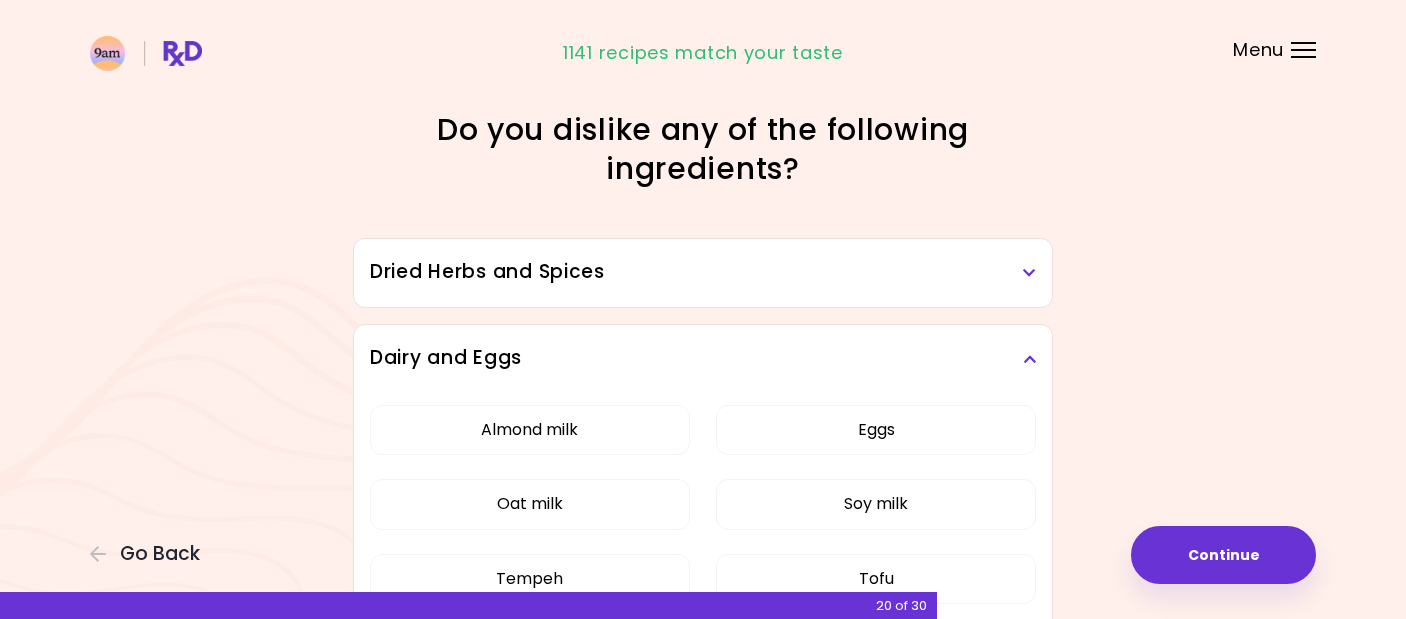 click on "Dried Herbs and Spices" at bounding box center (703, 273) 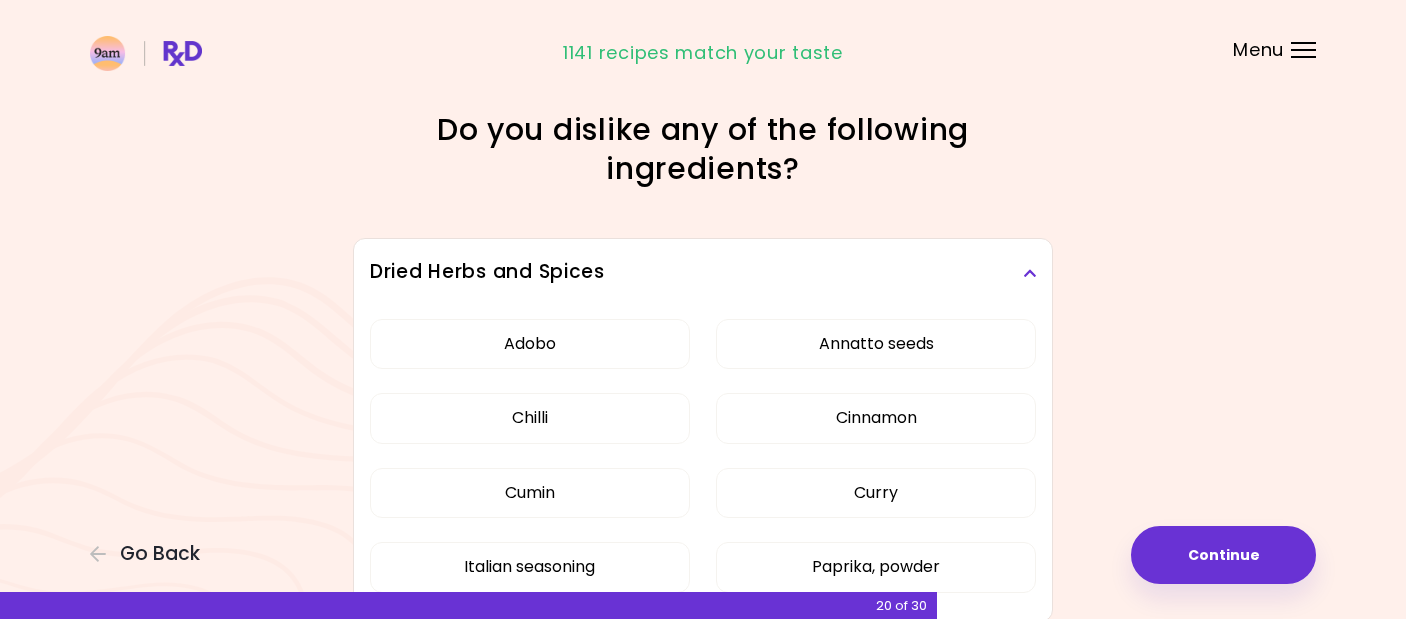 click on "Dried Herbs and Spices" at bounding box center (703, 272) 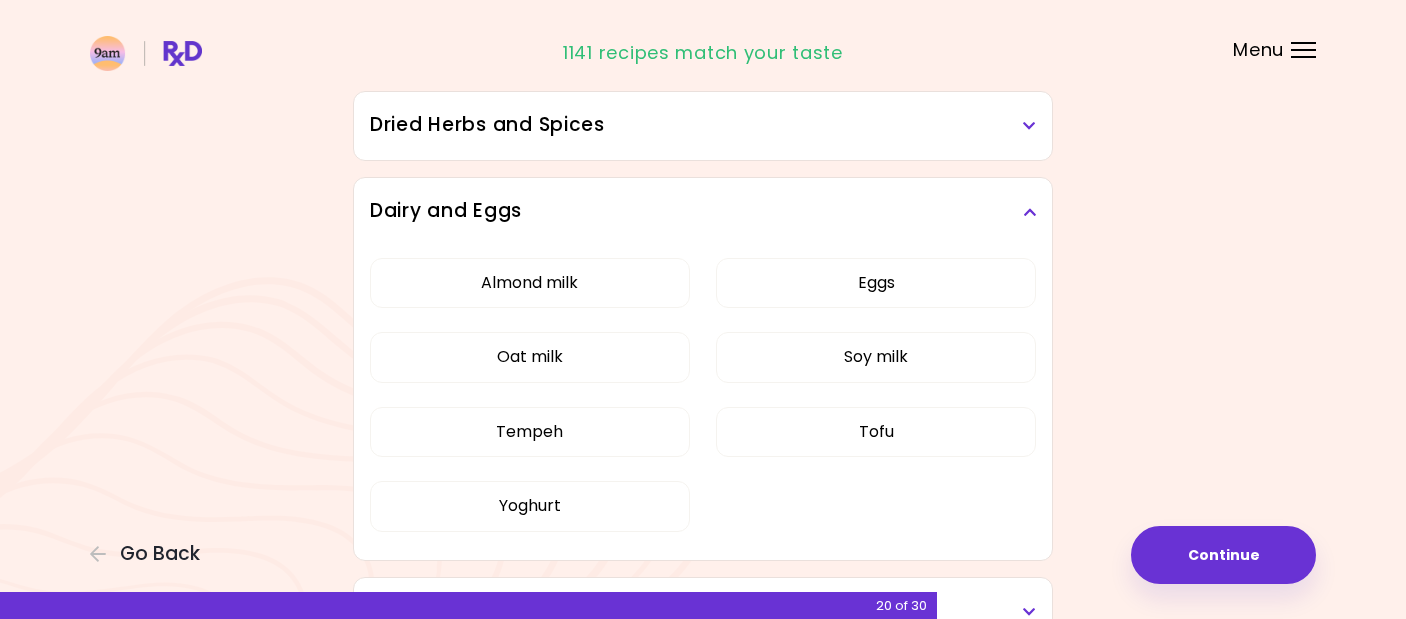 scroll, scrollTop: 159, scrollLeft: 0, axis: vertical 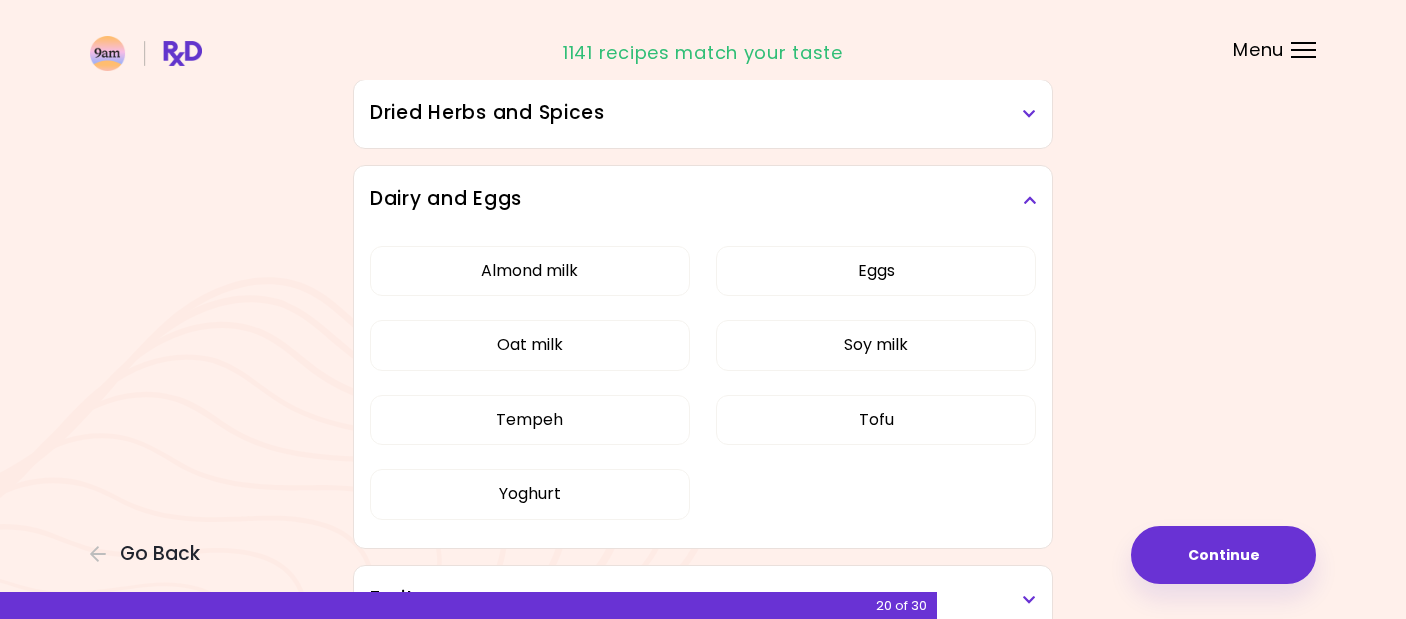 click on "Dairy and Eggs" at bounding box center (703, 200) 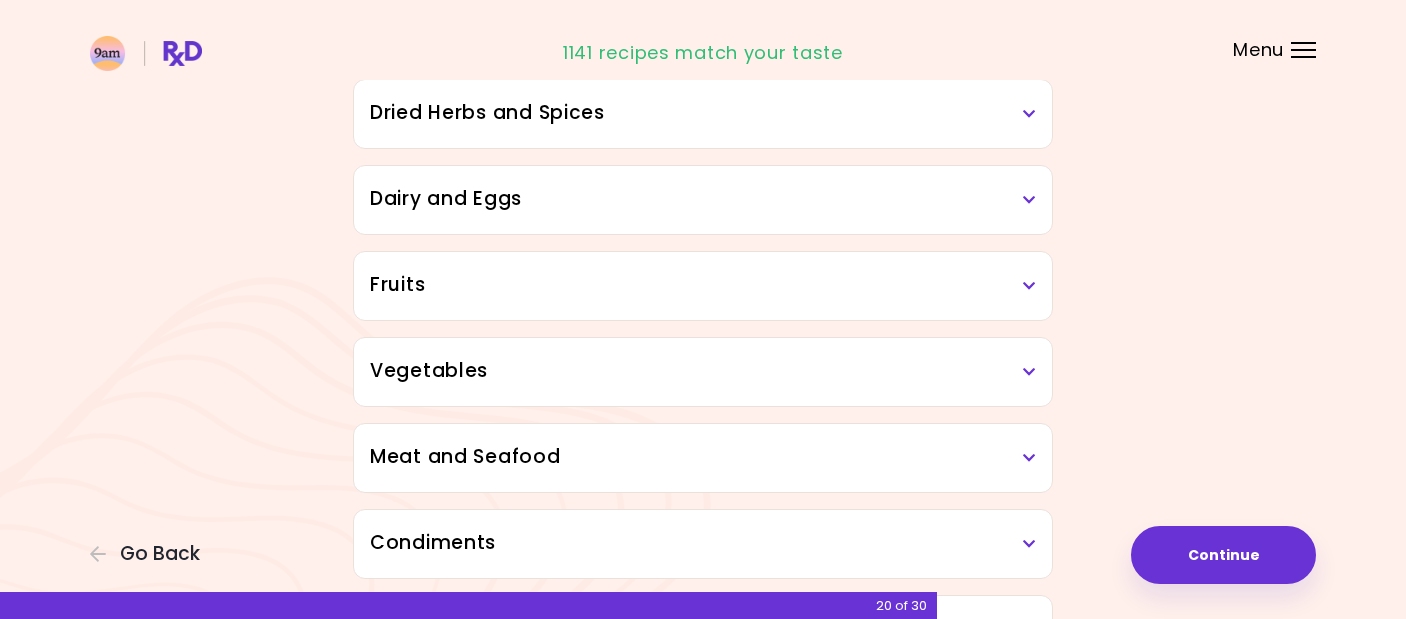 click on "Meat and Seafood" at bounding box center (703, 458) 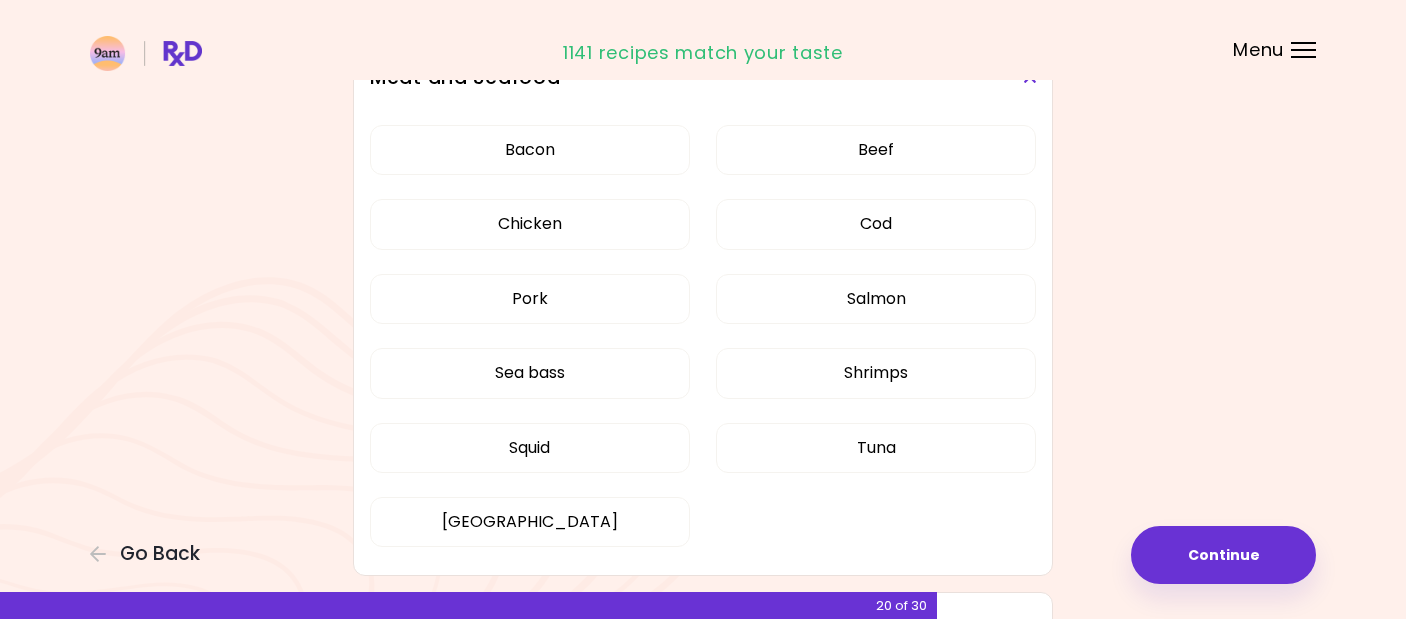 scroll, scrollTop: 533, scrollLeft: 0, axis: vertical 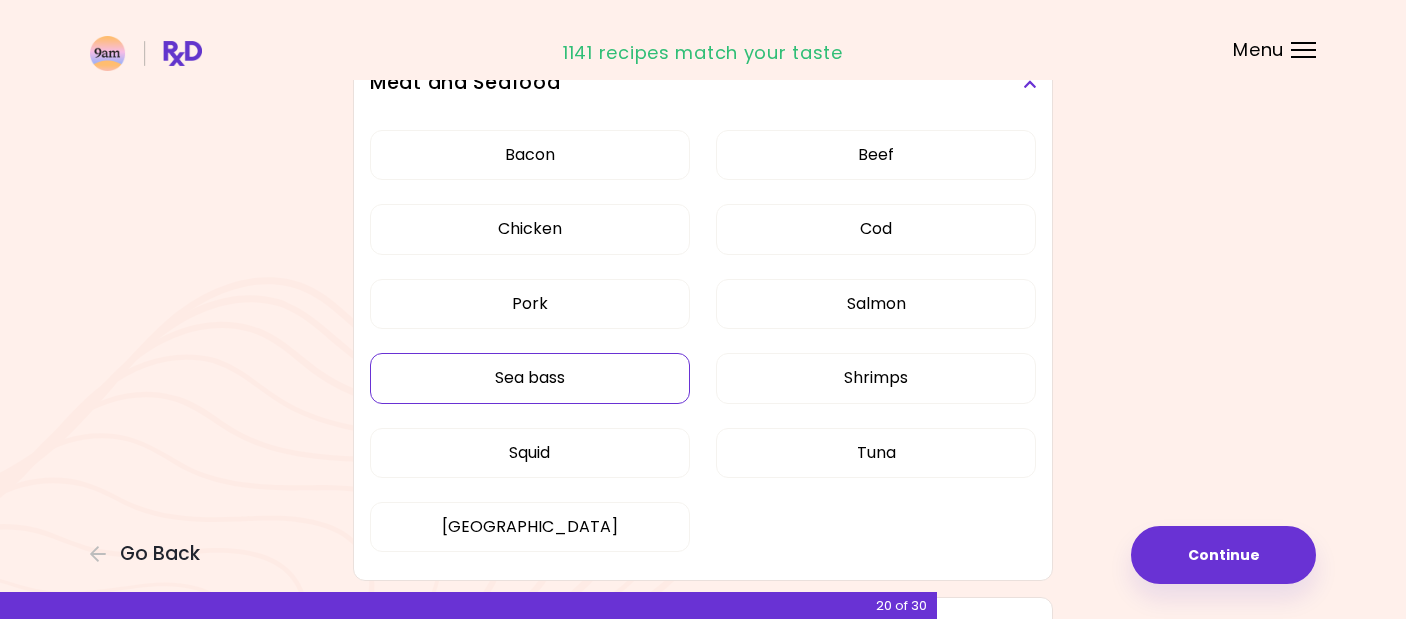 click on "Sea bass" at bounding box center (530, 378) 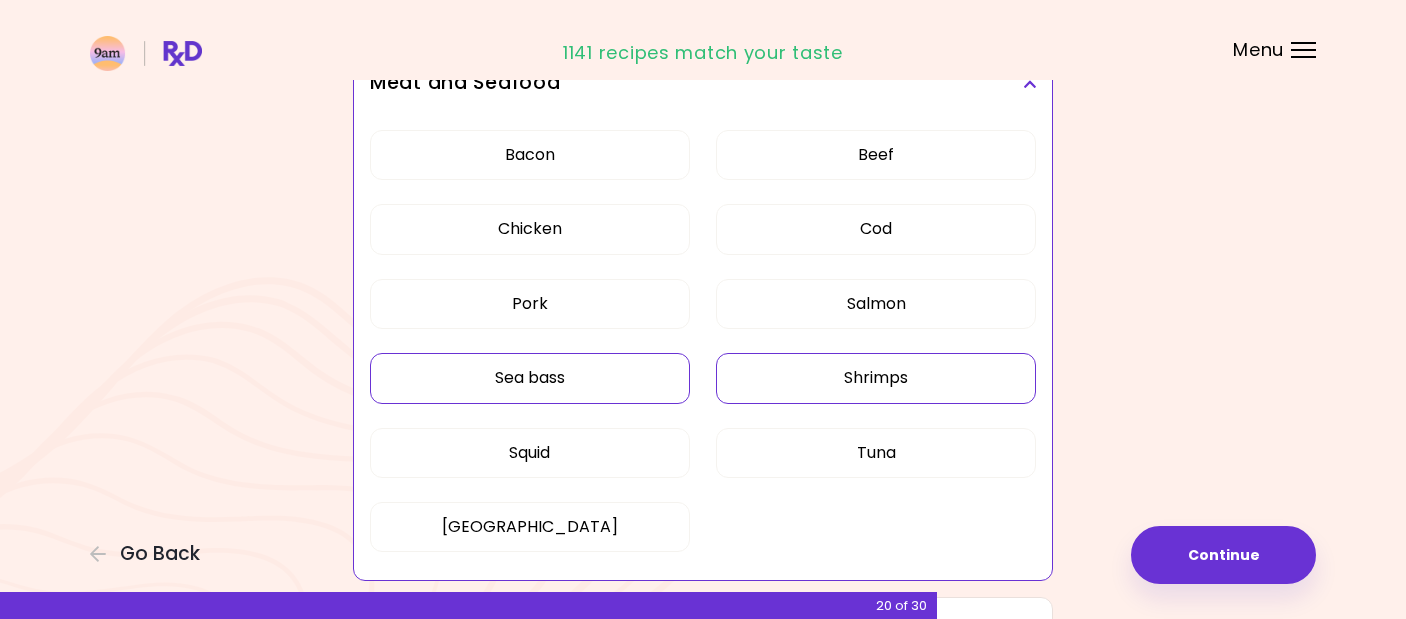 click on "Shrimps" at bounding box center [876, 378] 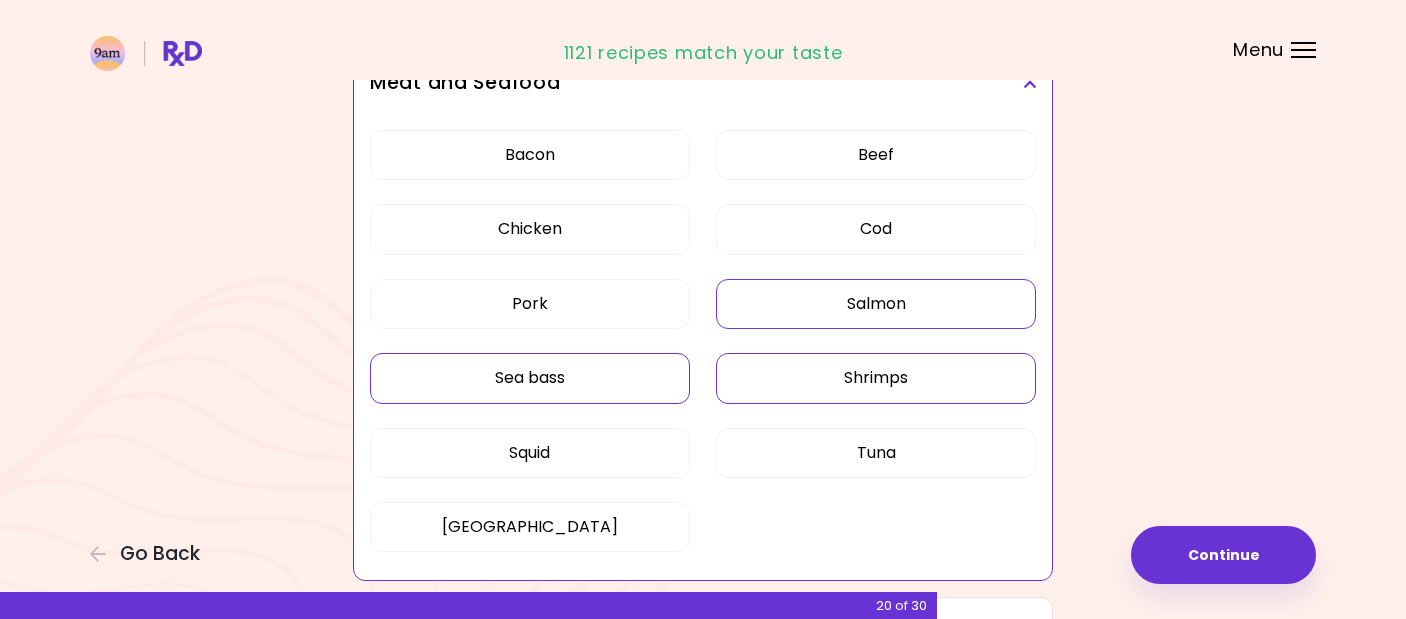 click on "Salmon" at bounding box center [876, 304] 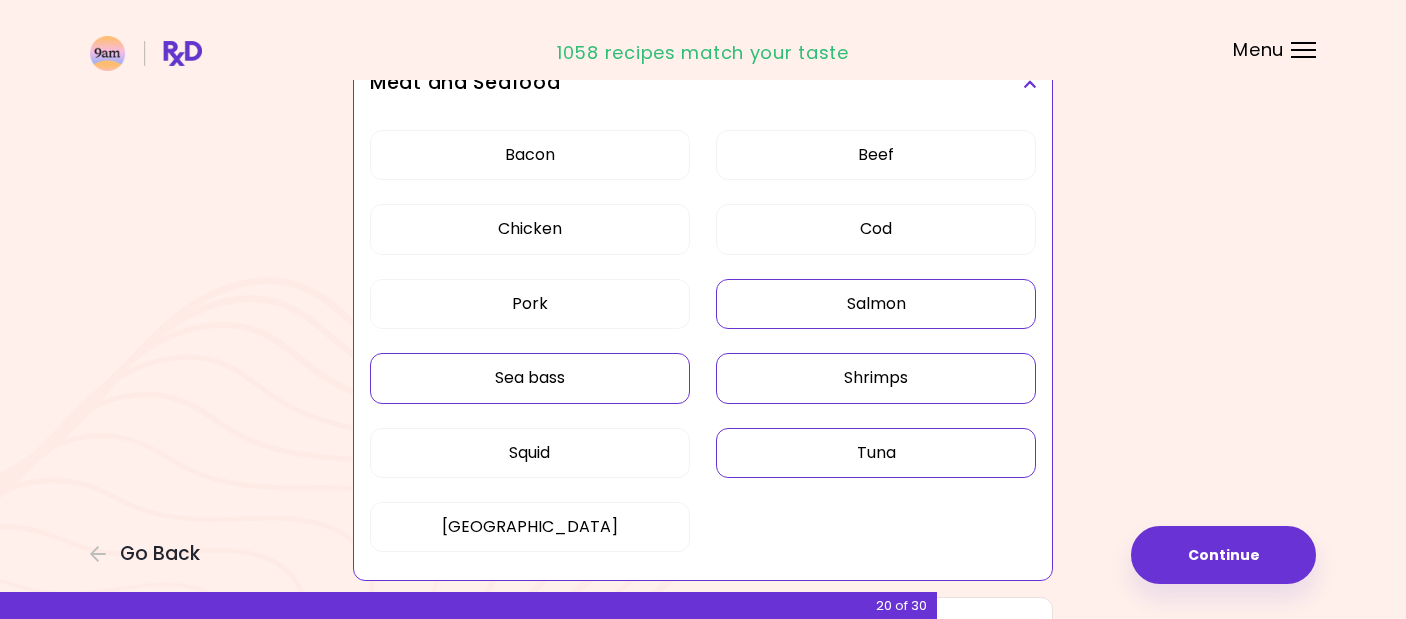 click on "Tuna" at bounding box center [876, 453] 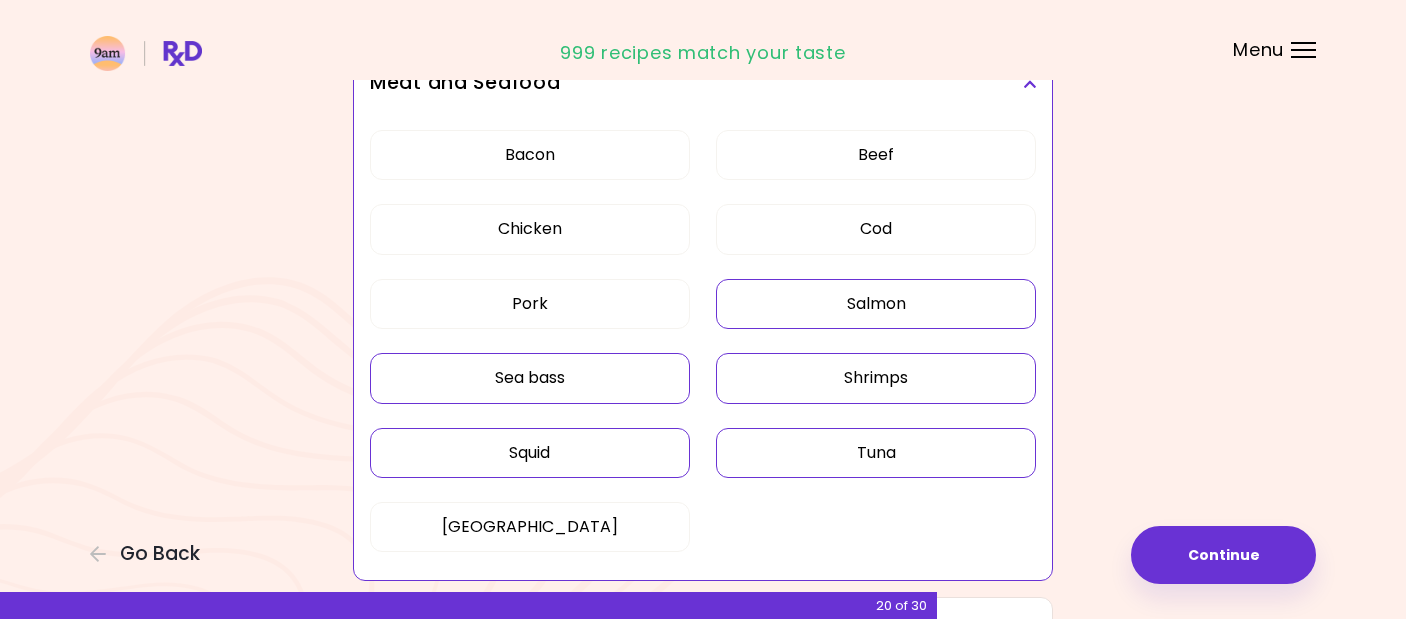 click on "Squid" at bounding box center [530, 453] 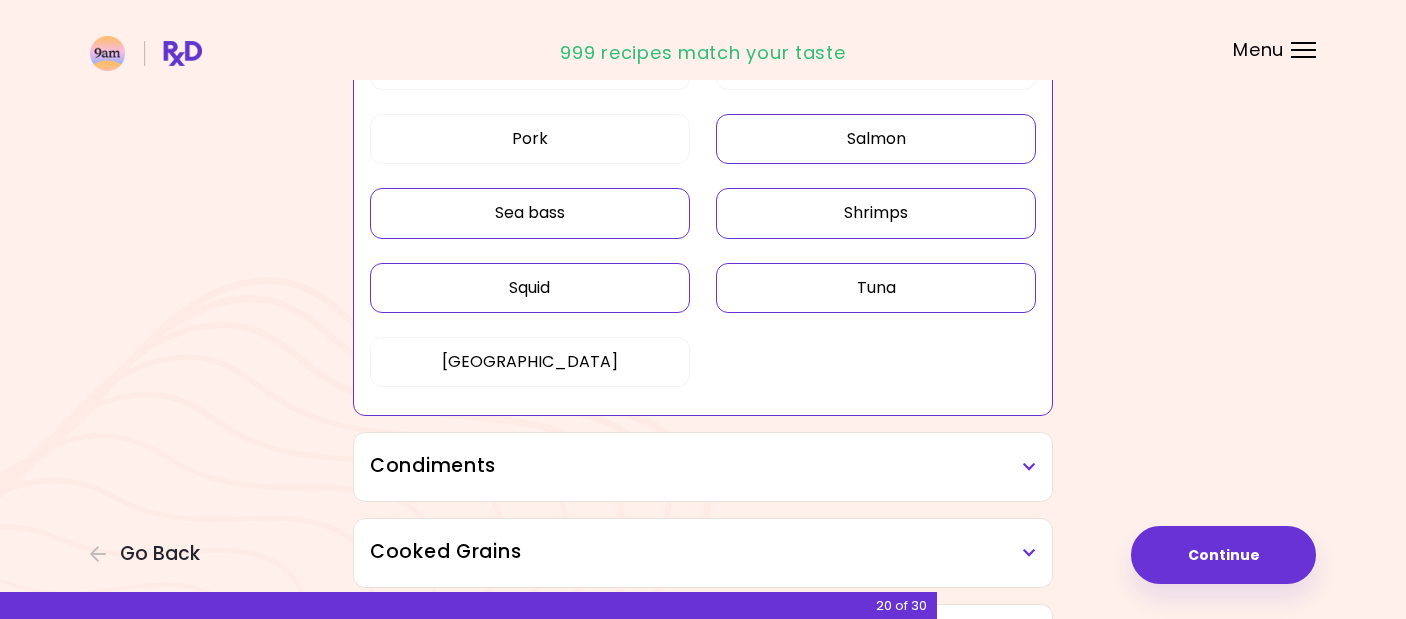 scroll, scrollTop: 794, scrollLeft: 0, axis: vertical 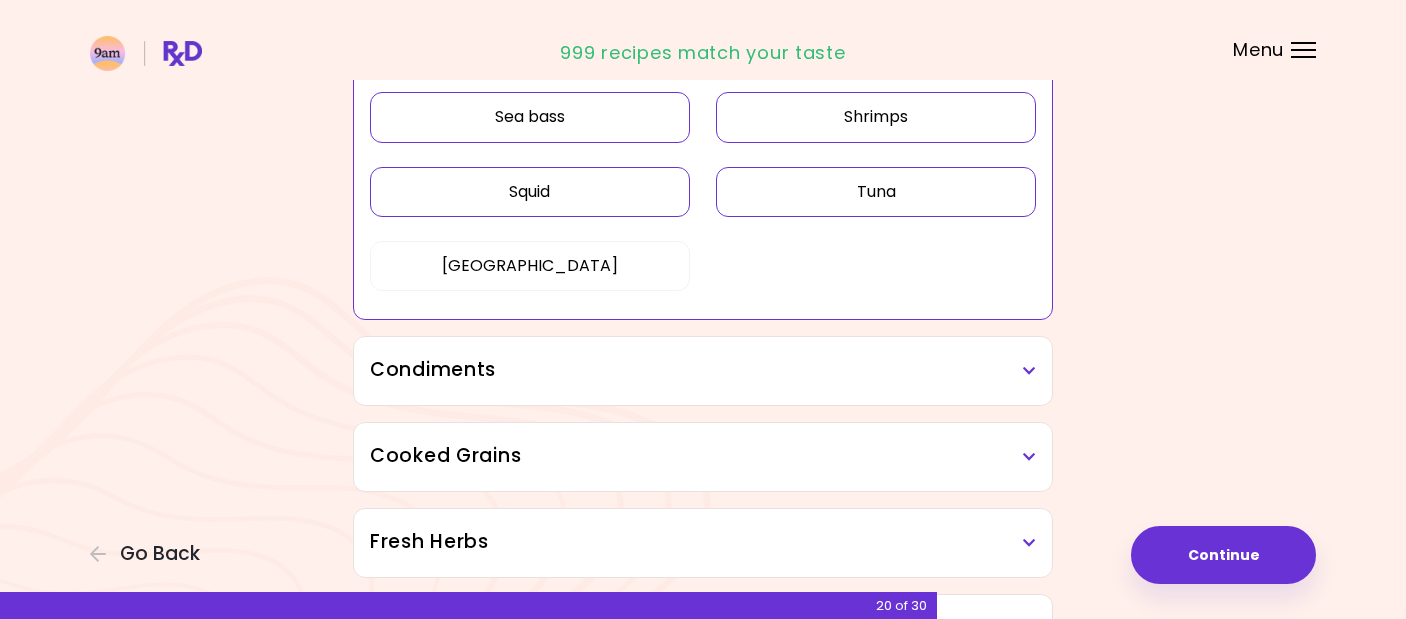 click on "Condiments" at bounding box center (703, 370) 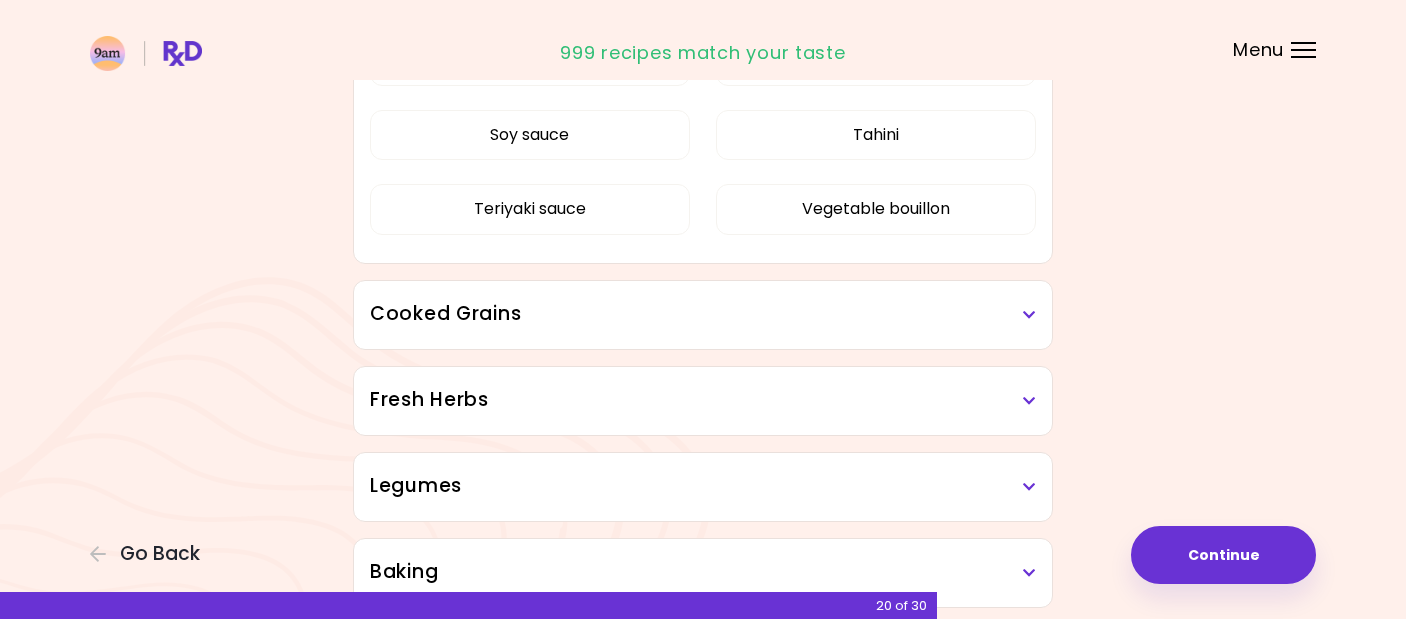 scroll, scrollTop: 1477, scrollLeft: 0, axis: vertical 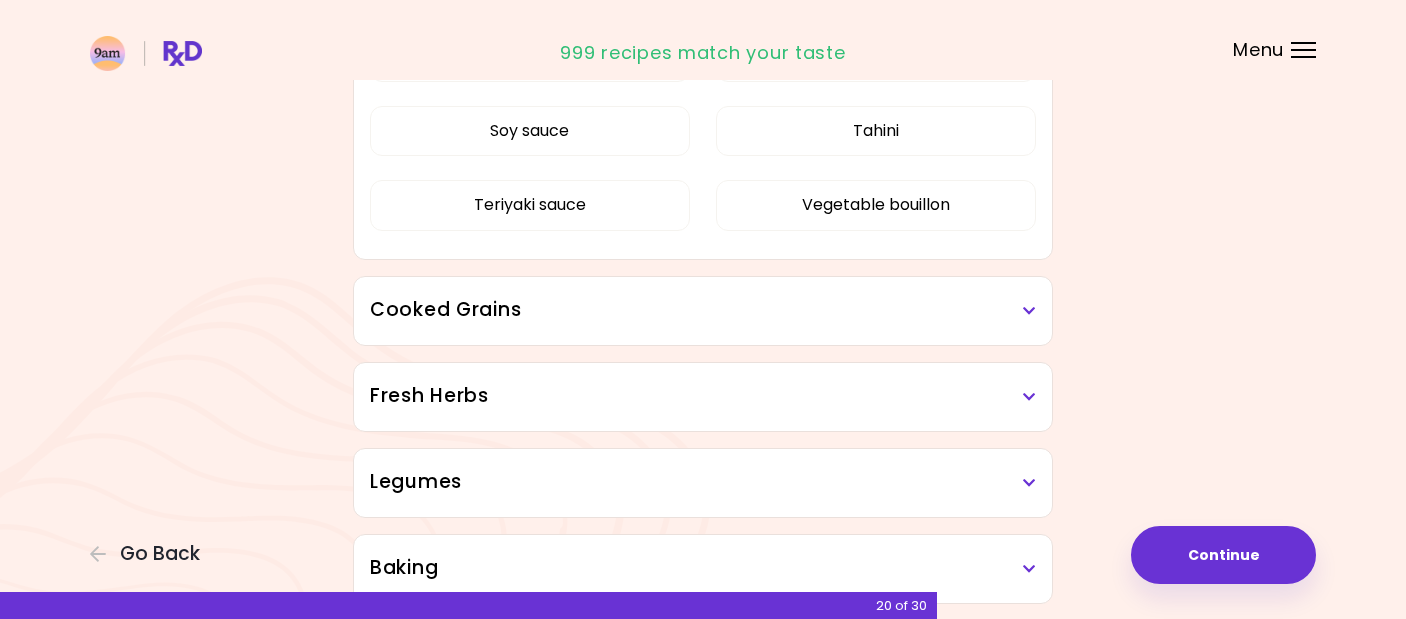 click on "Cooked Grains" at bounding box center [703, 310] 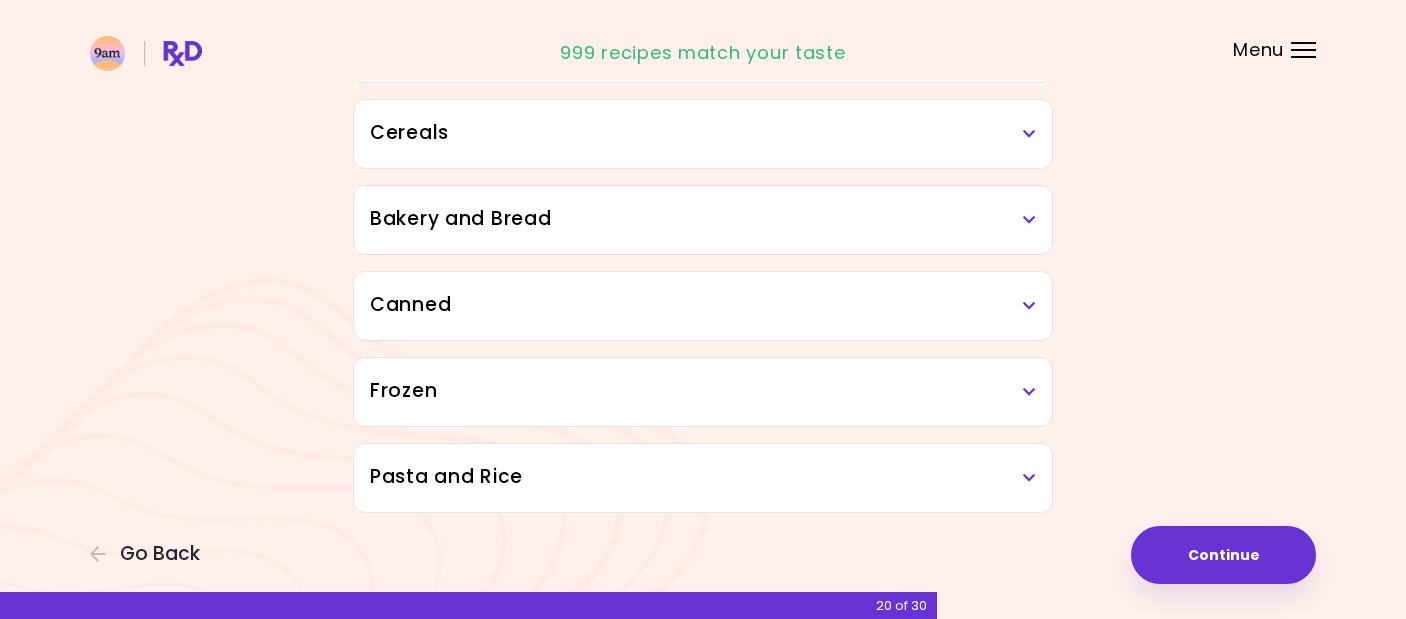 scroll, scrollTop: 2327, scrollLeft: 0, axis: vertical 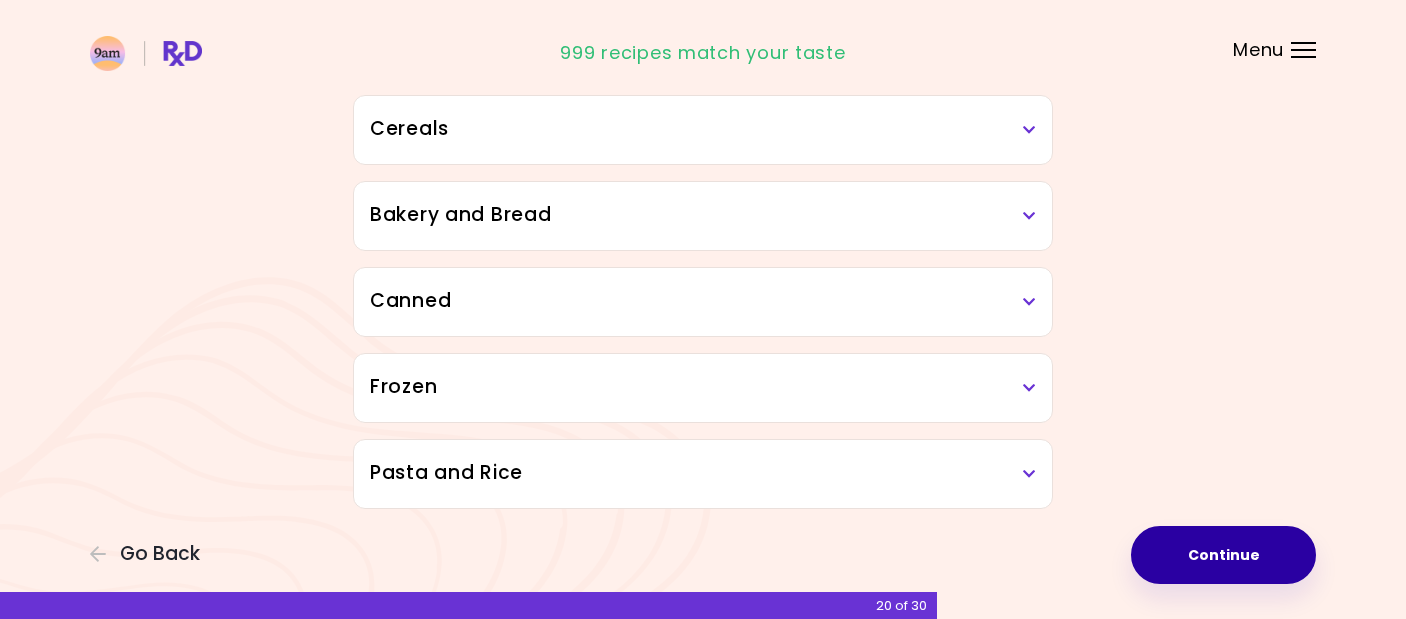 click on "Continue" at bounding box center [1223, 555] 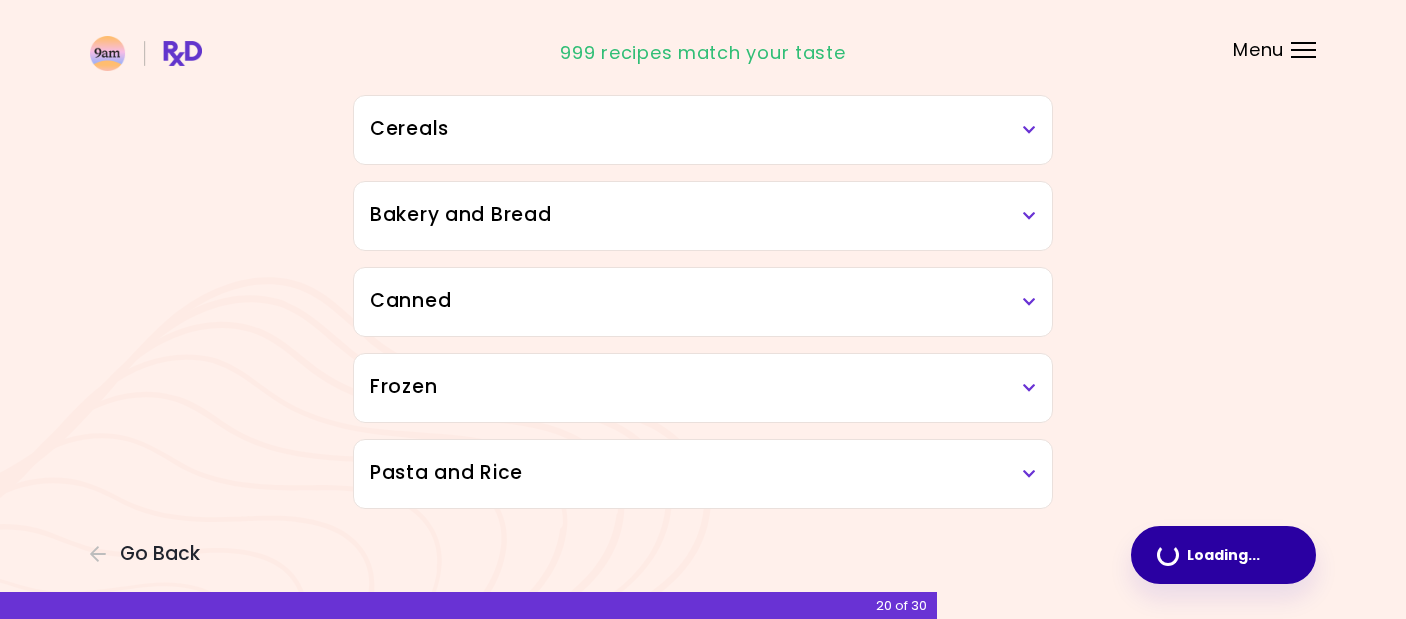 scroll, scrollTop: 0, scrollLeft: 0, axis: both 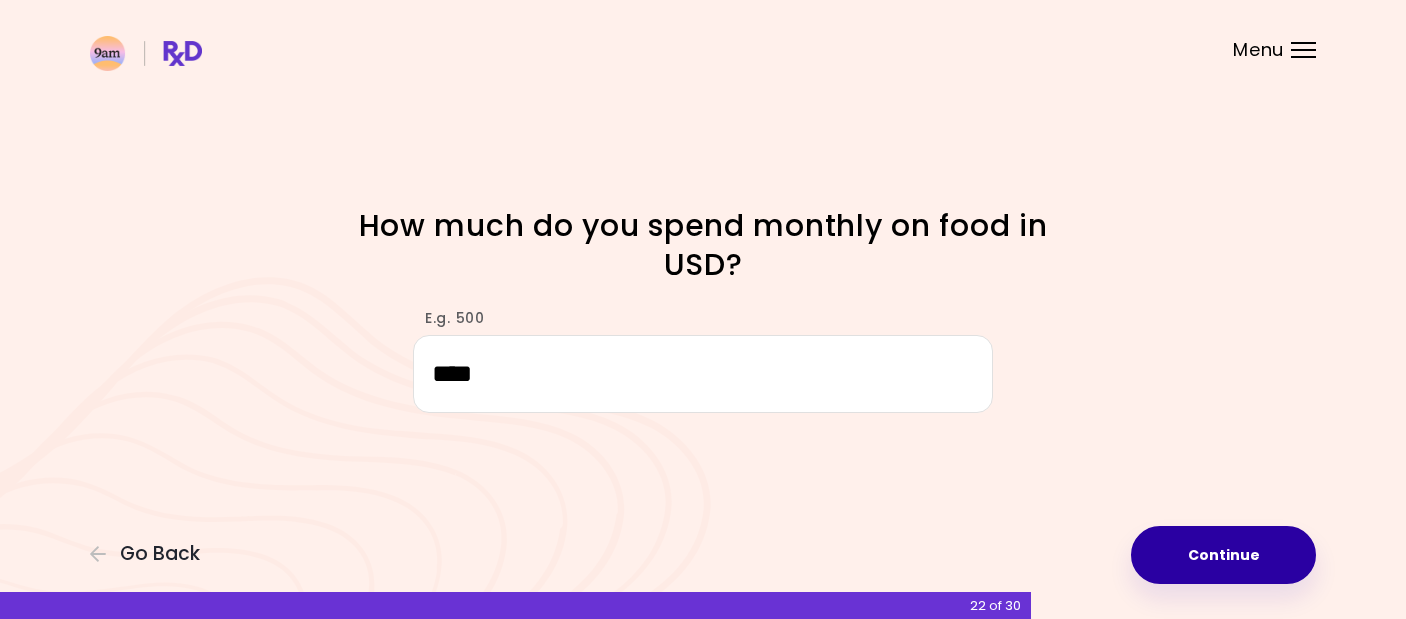 type on "****" 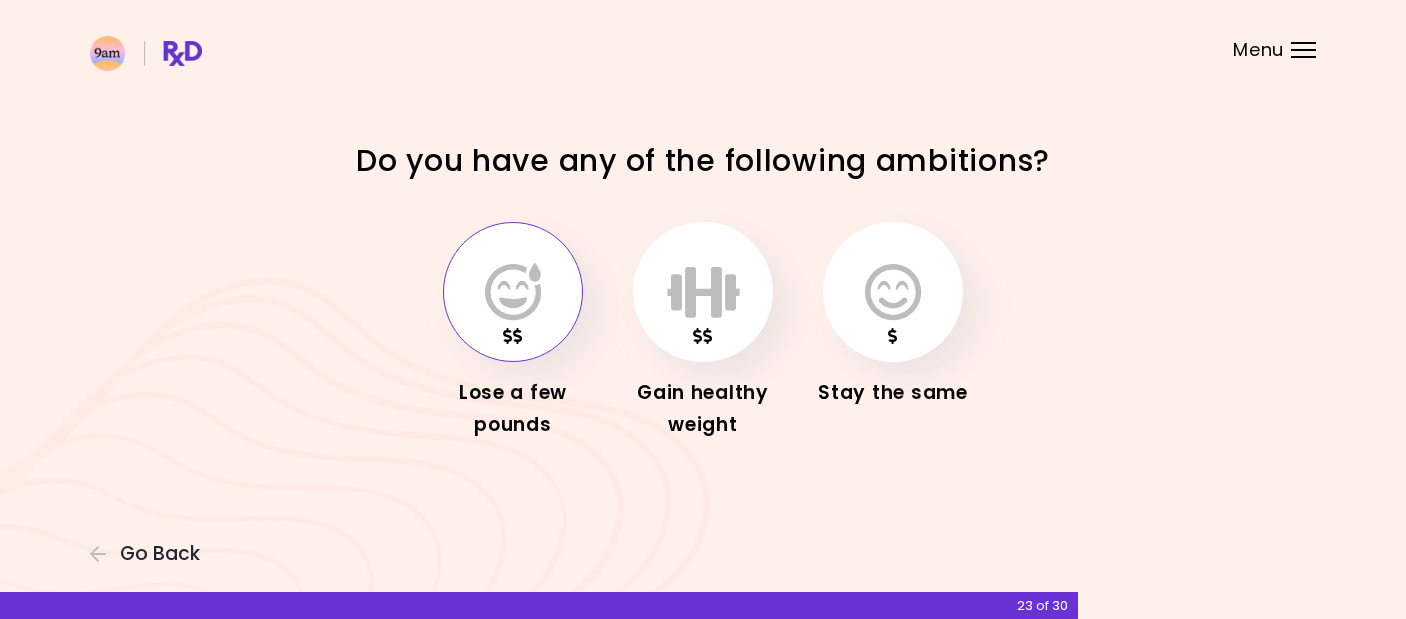 click at bounding box center [513, 292] 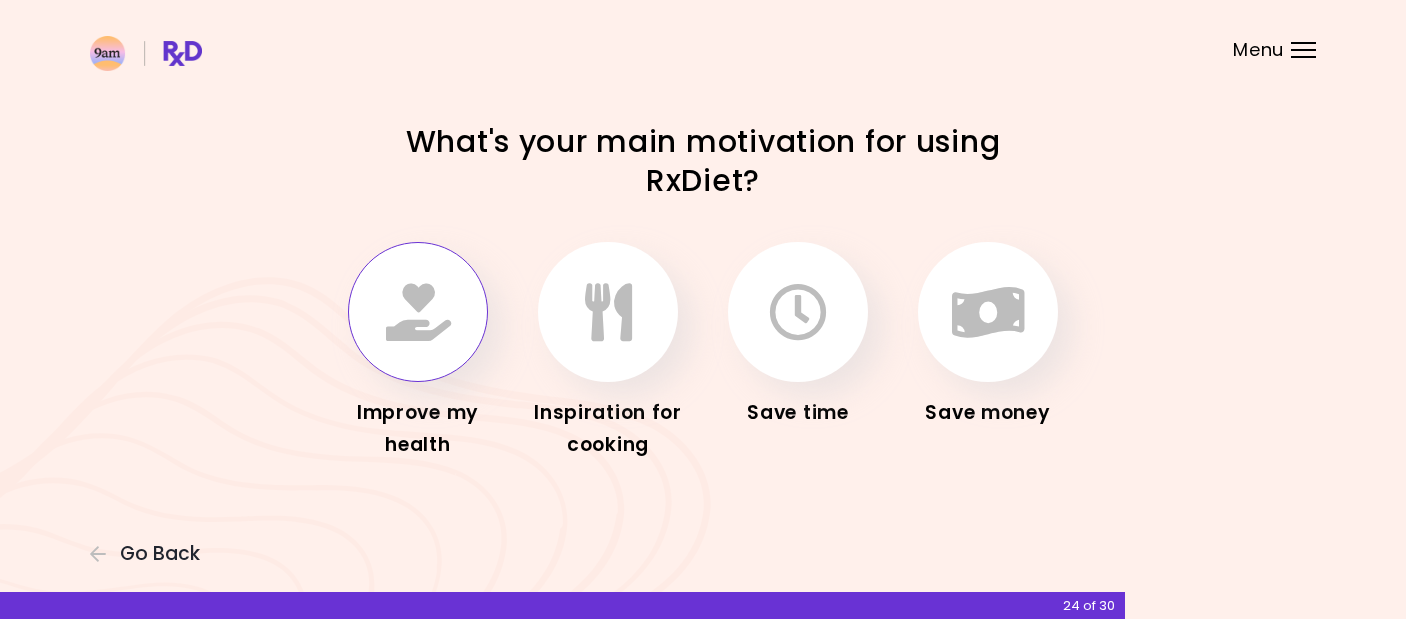 click at bounding box center (418, 312) 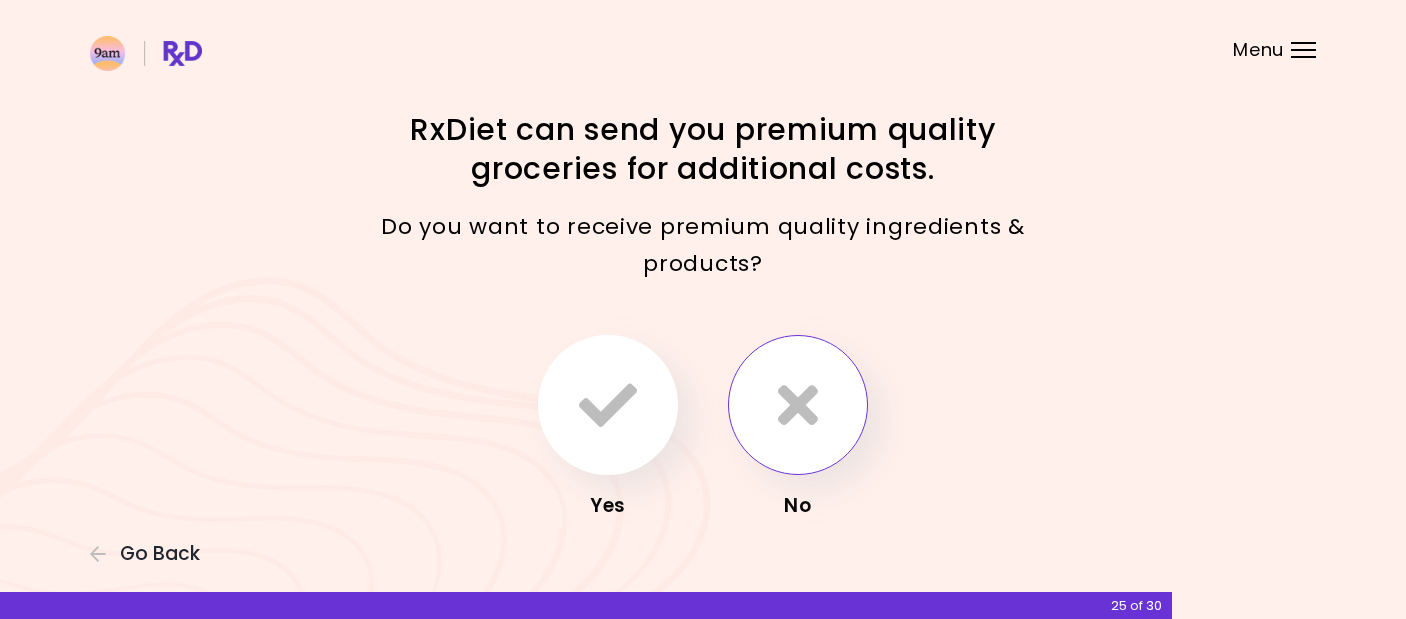 click at bounding box center [798, 405] 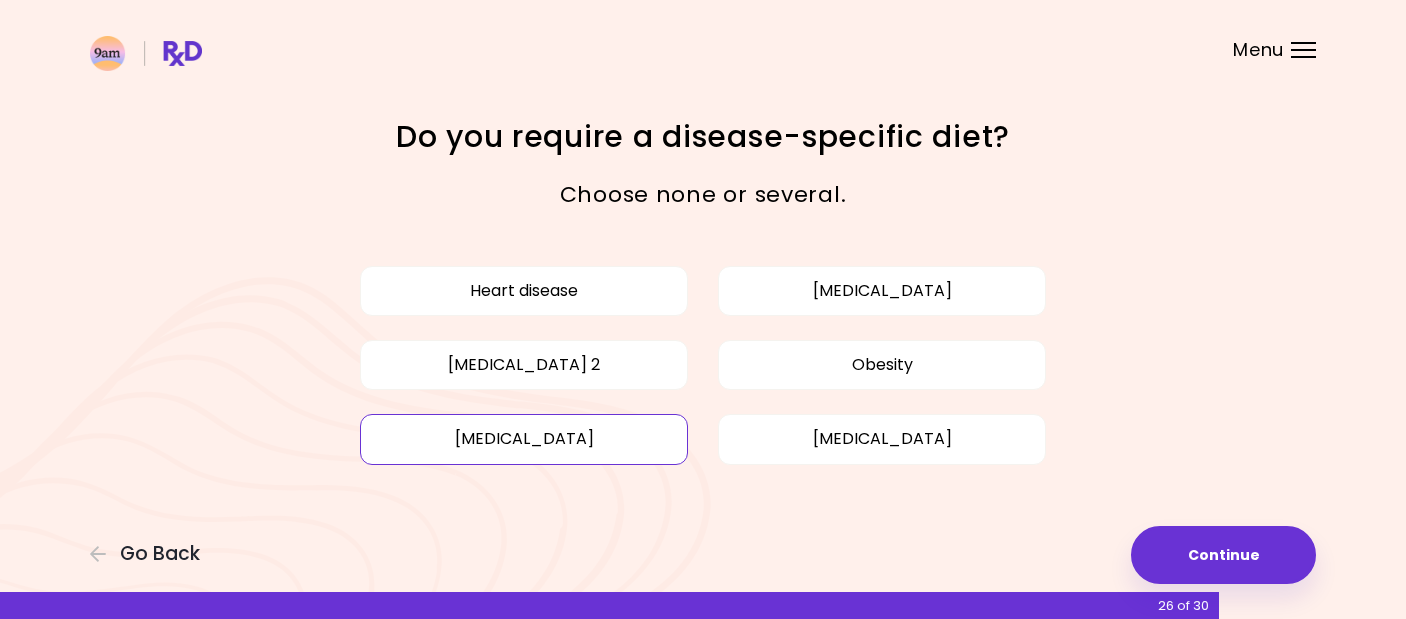 click on "[MEDICAL_DATA]" at bounding box center [524, 439] 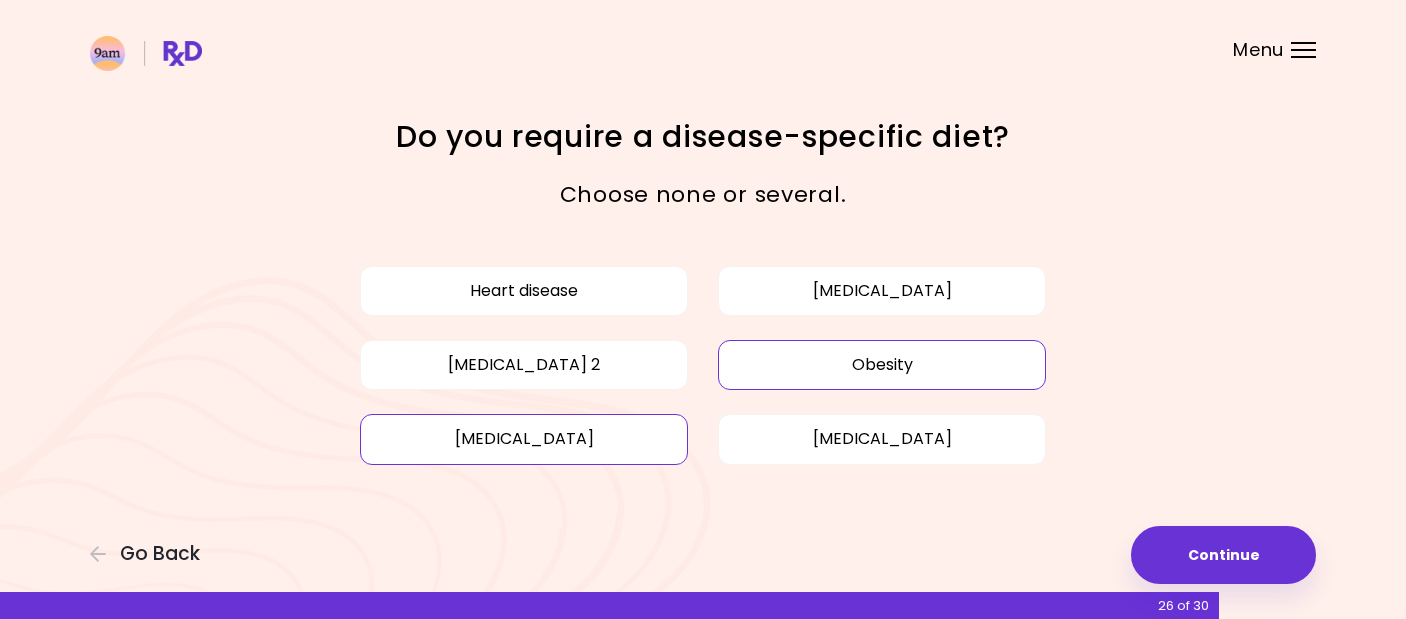 click on "Obesity" at bounding box center [882, 365] 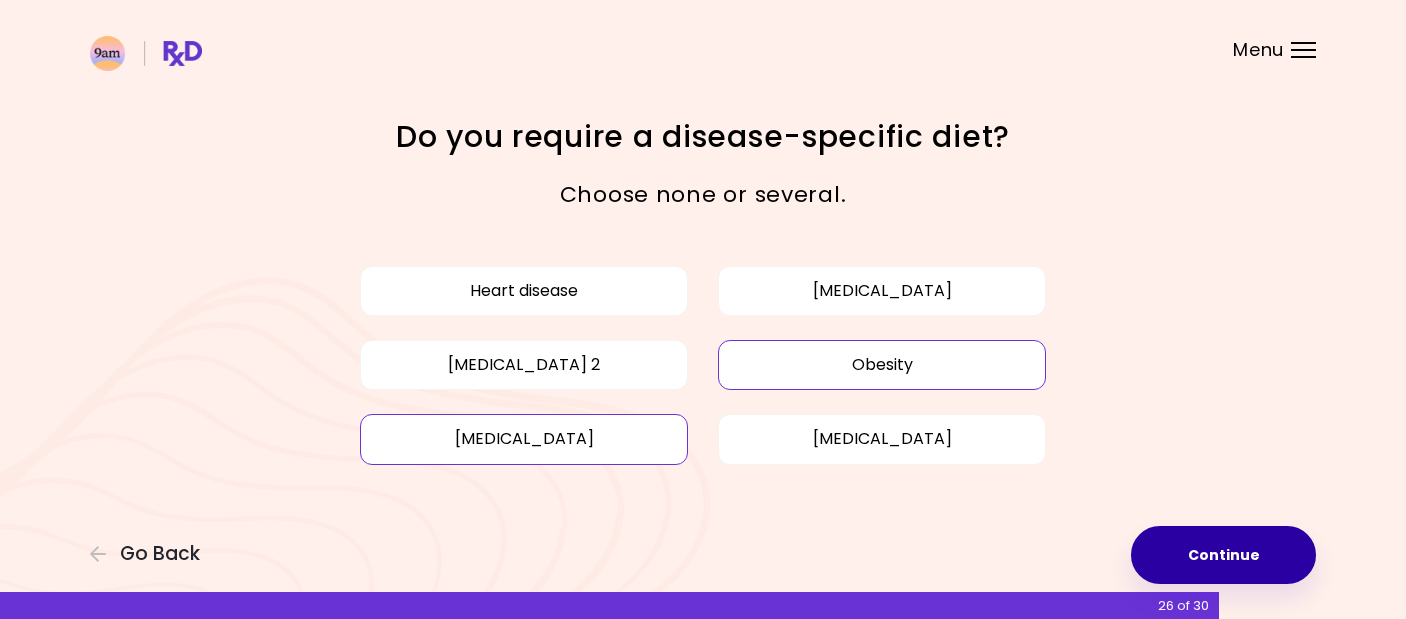 click on "Continue" at bounding box center (1223, 555) 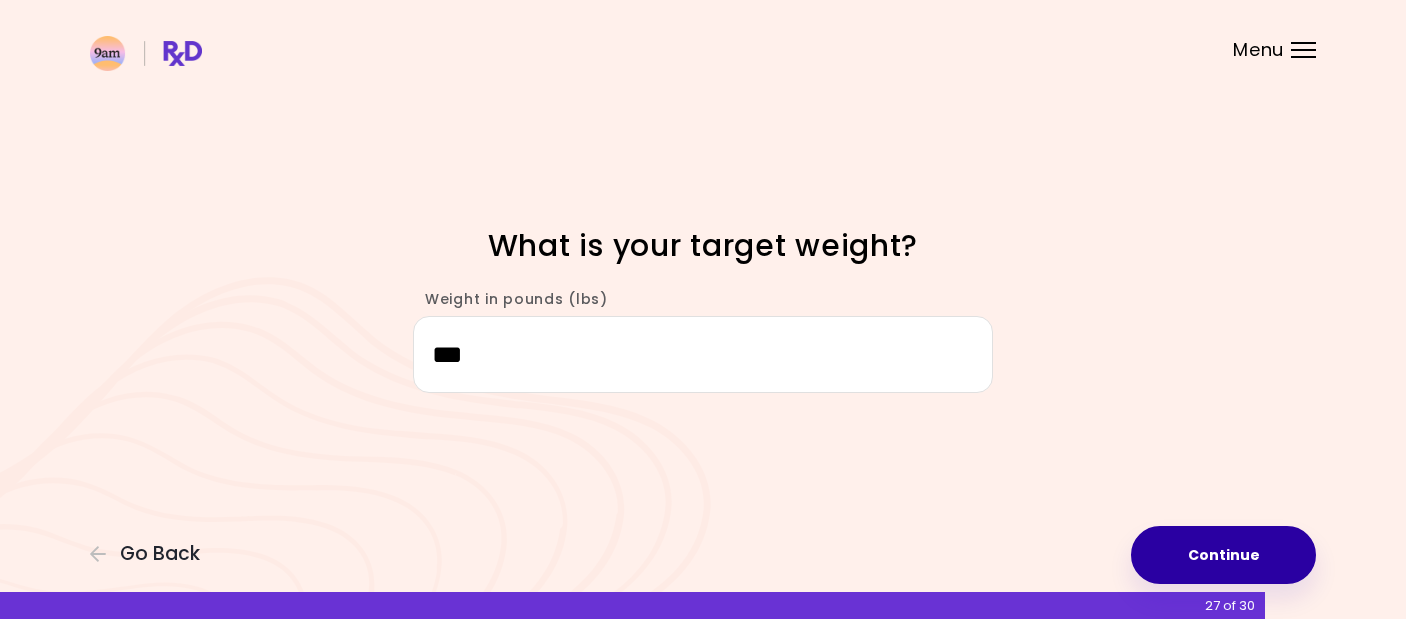 type on "***" 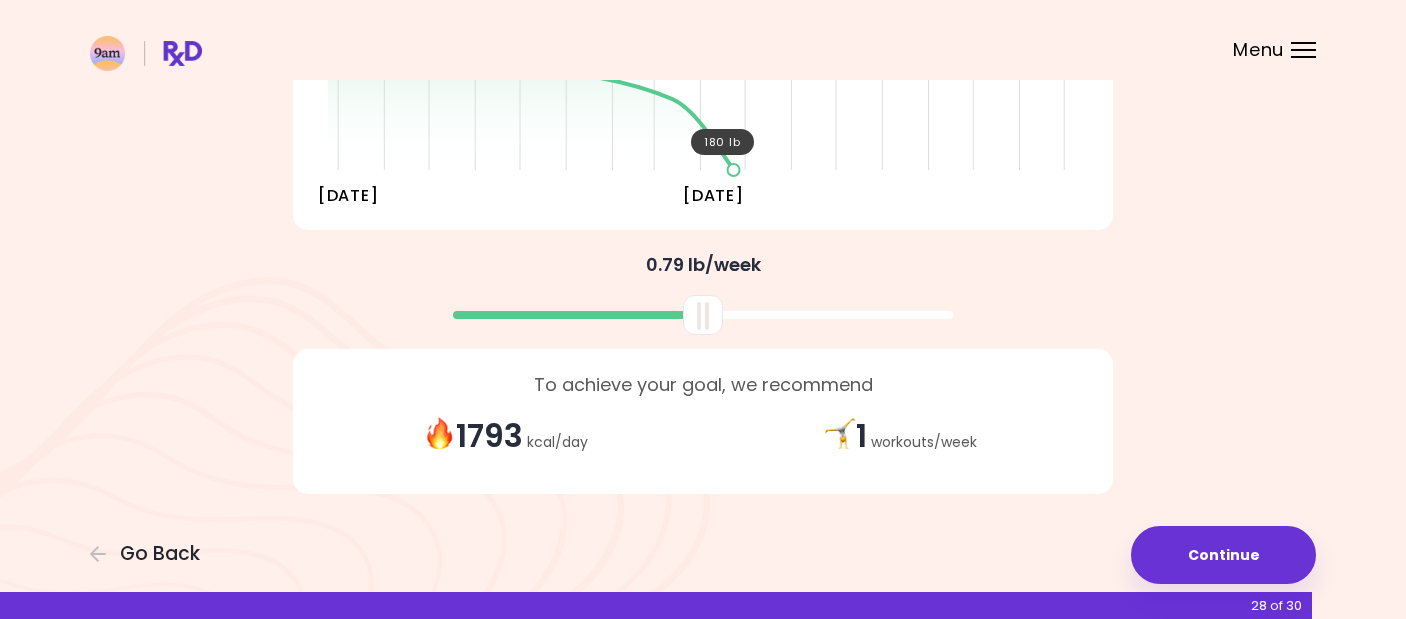 scroll, scrollTop: 413, scrollLeft: 0, axis: vertical 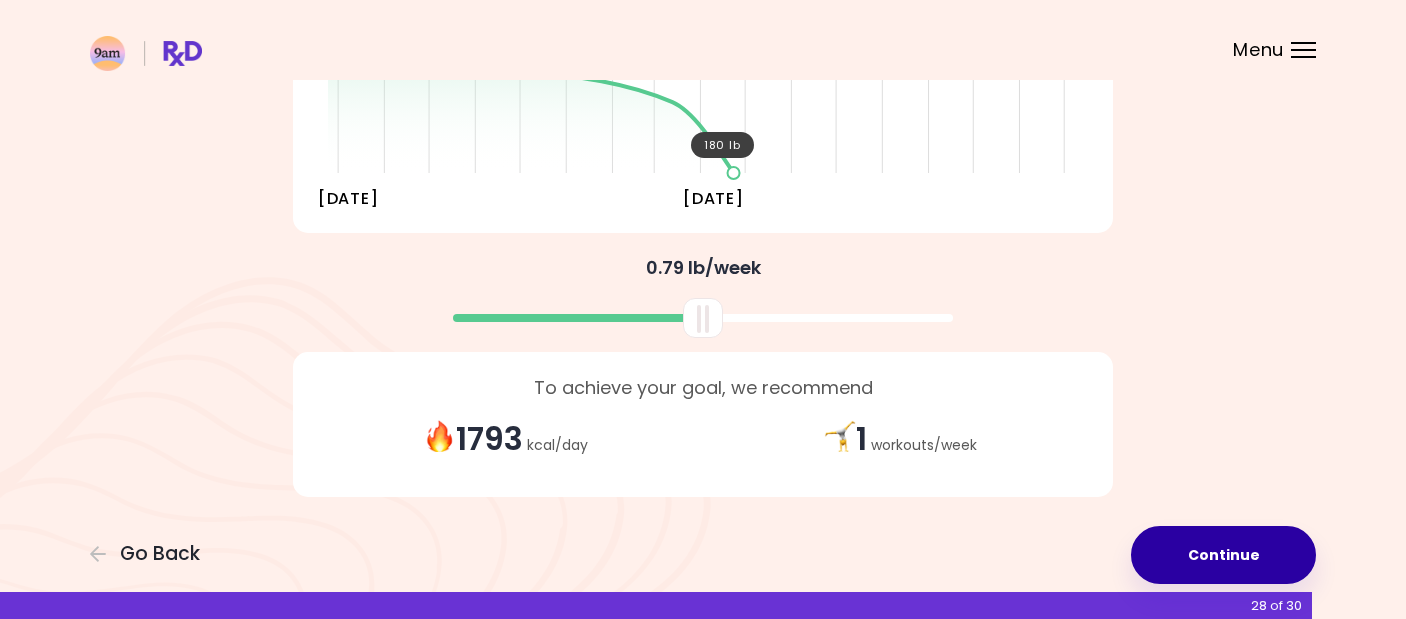 click on "Continue" at bounding box center [1223, 555] 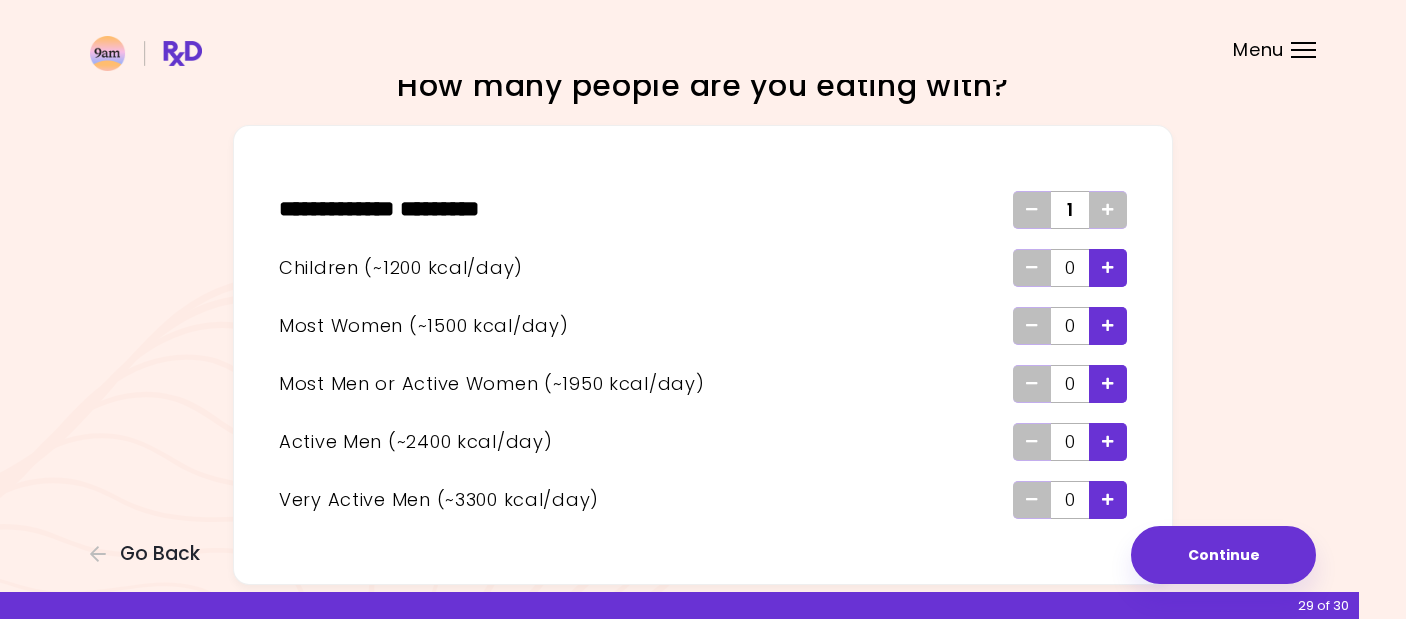 scroll, scrollTop: 50, scrollLeft: 0, axis: vertical 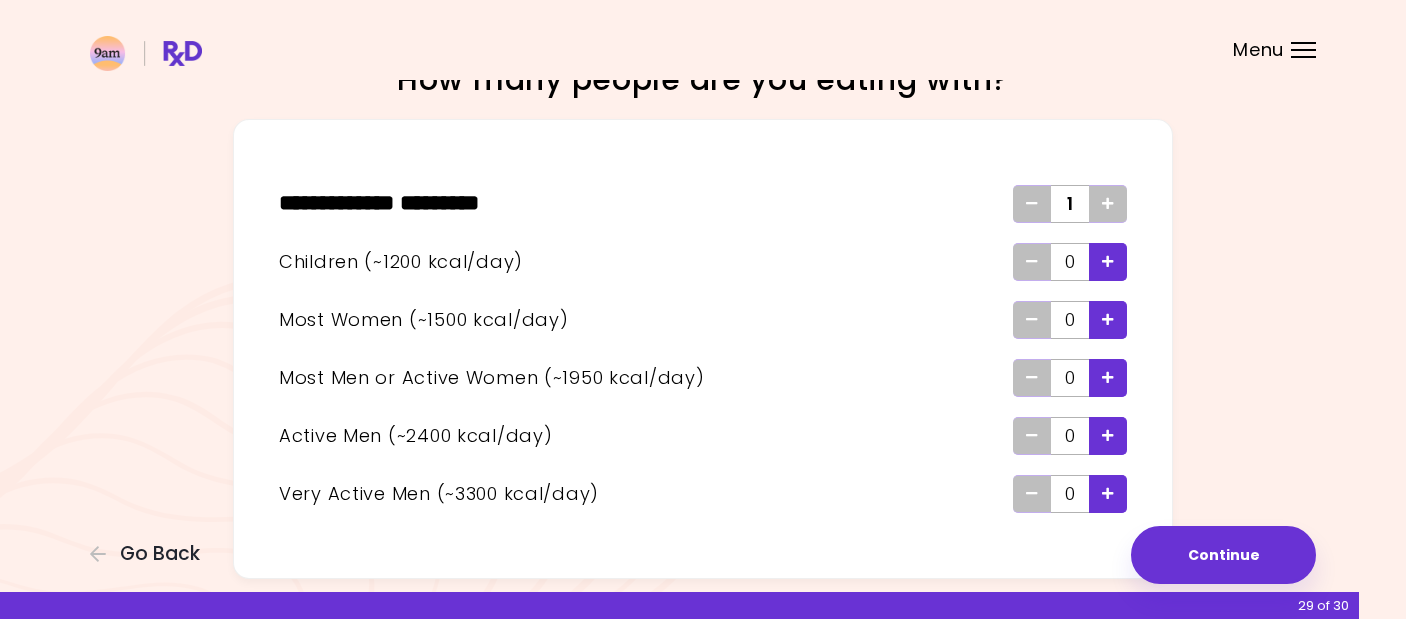 click at bounding box center (1108, 320) 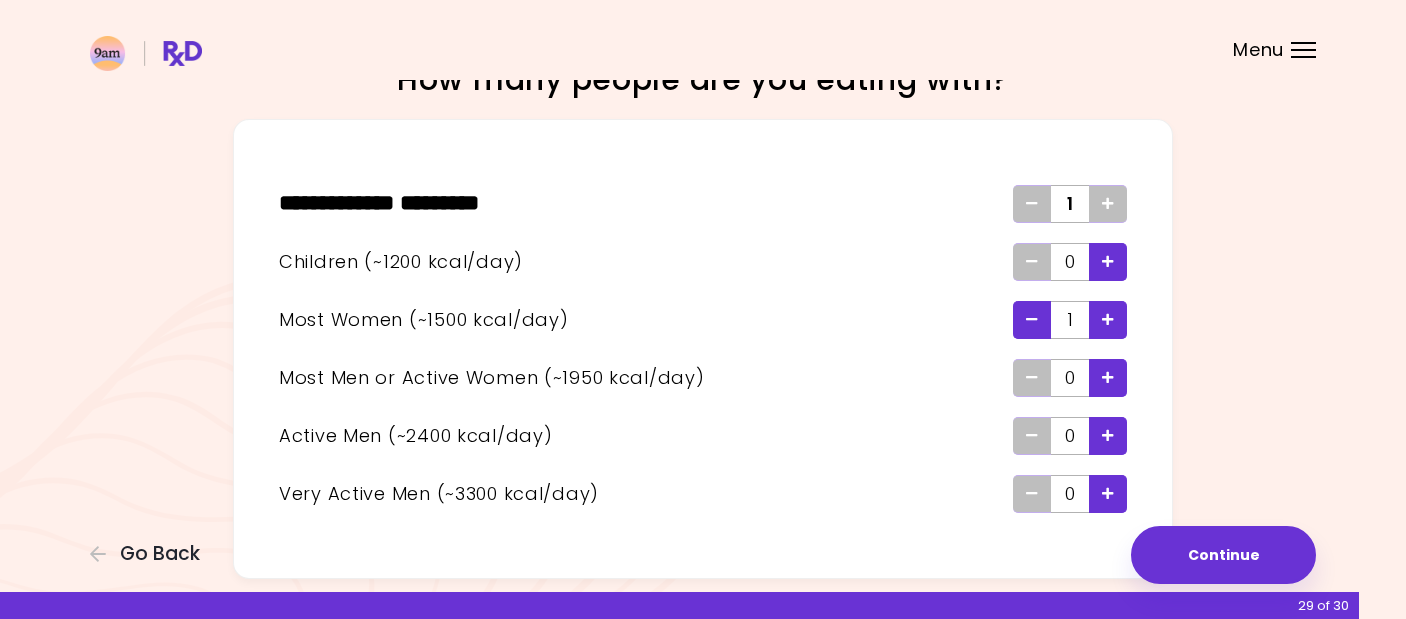 scroll, scrollTop: 120, scrollLeft: 0, axis: vertical 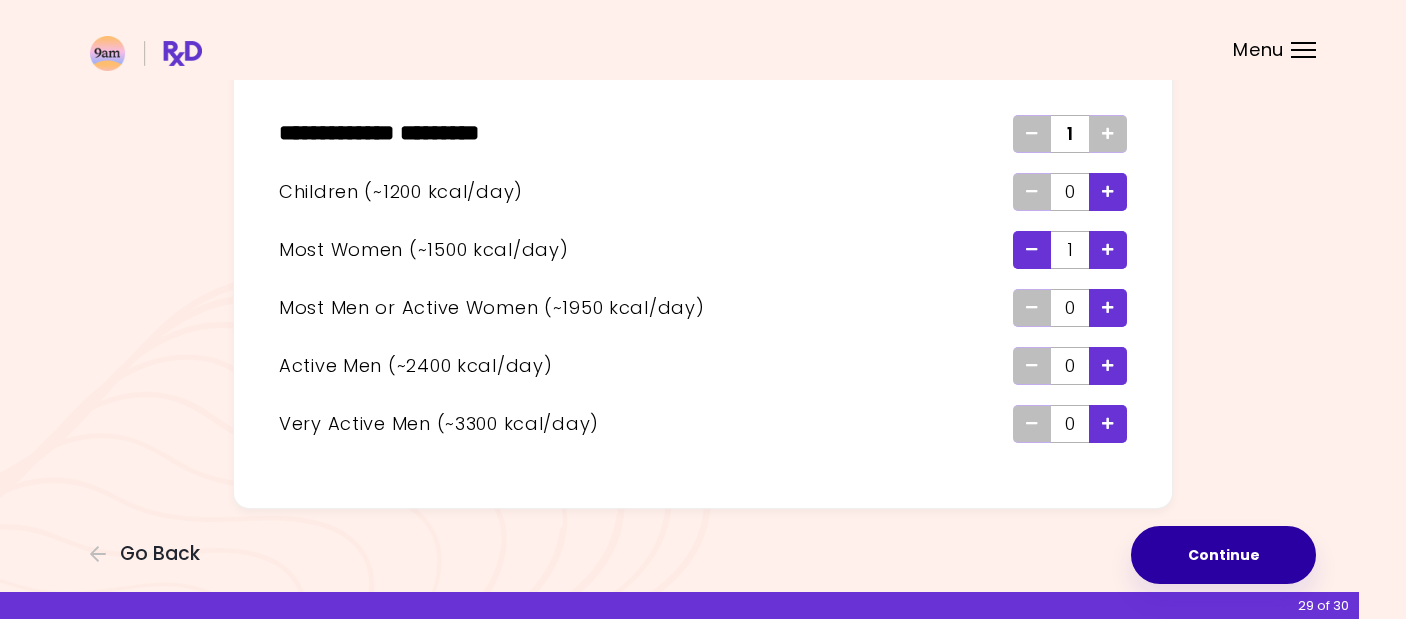 click on "Continue" at bounding box center [1223, 555] 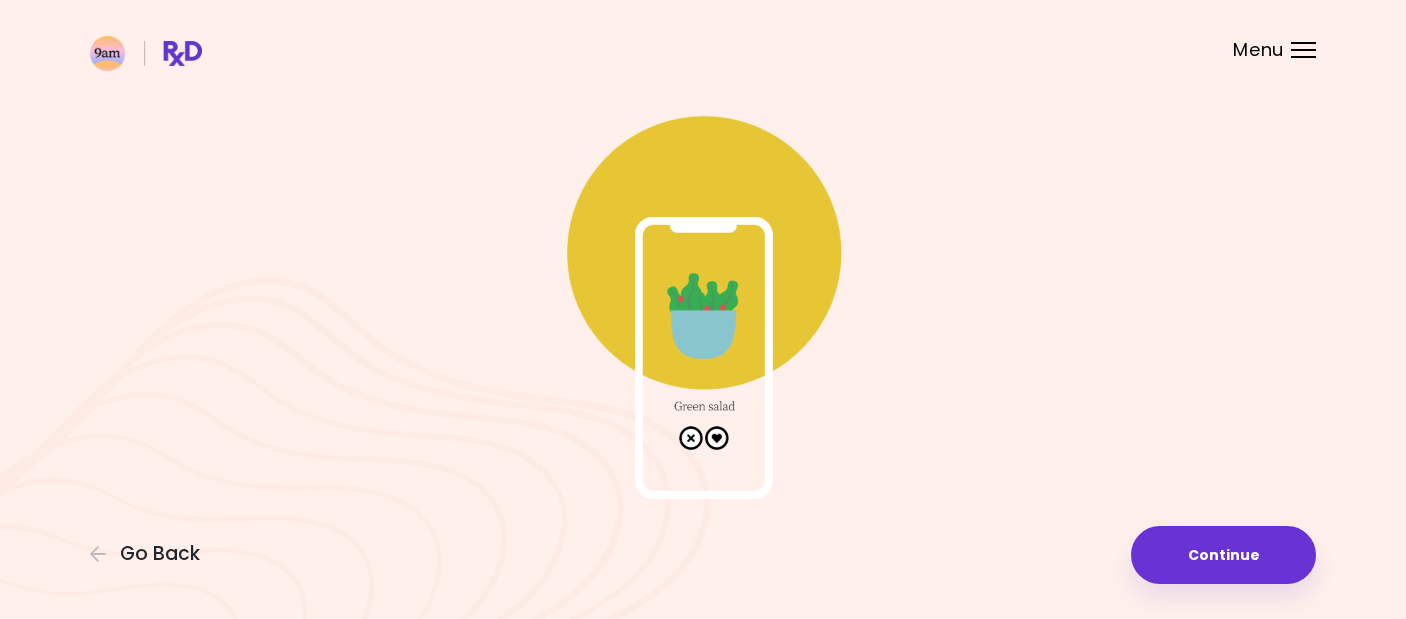 scroll, scrollTop: 73, scrollLeft: 0, axis: vertical 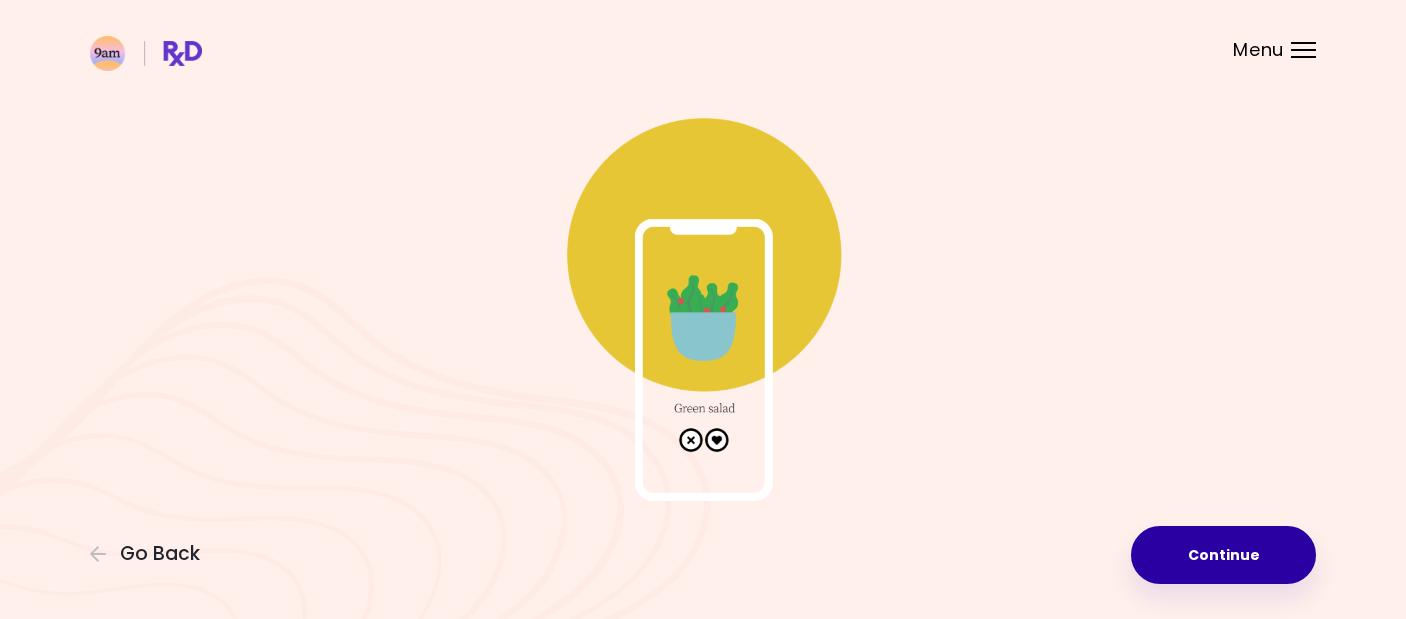 click on "Continue" at bounding box center [1223, 555] 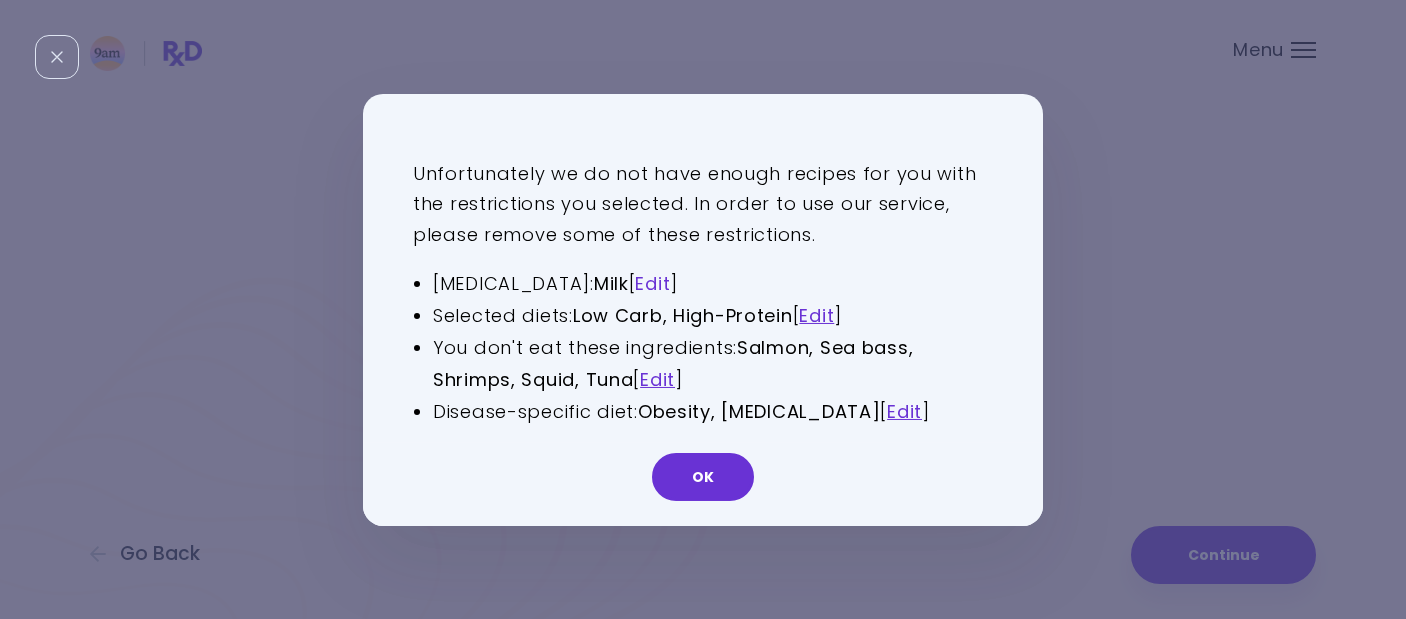 click on "Edit" at bounding box center [652, 283] 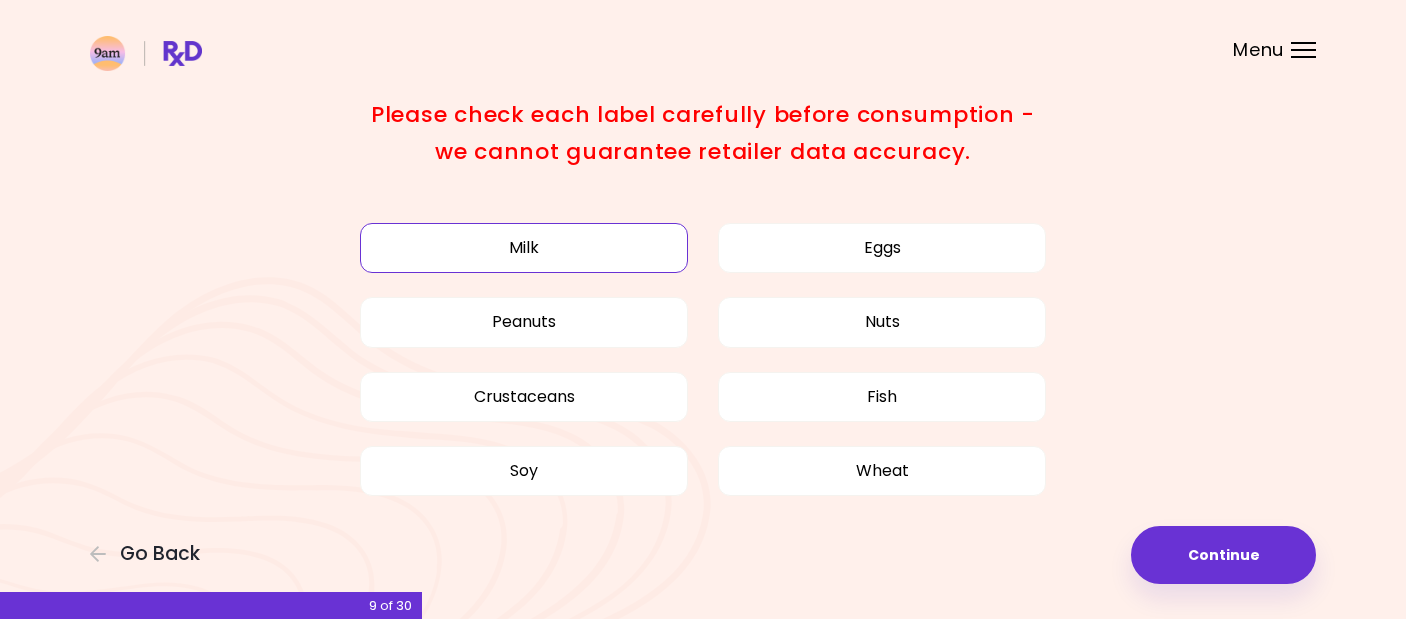 scroll, scrollTop: 0, scrollLeft: 0, axis: both 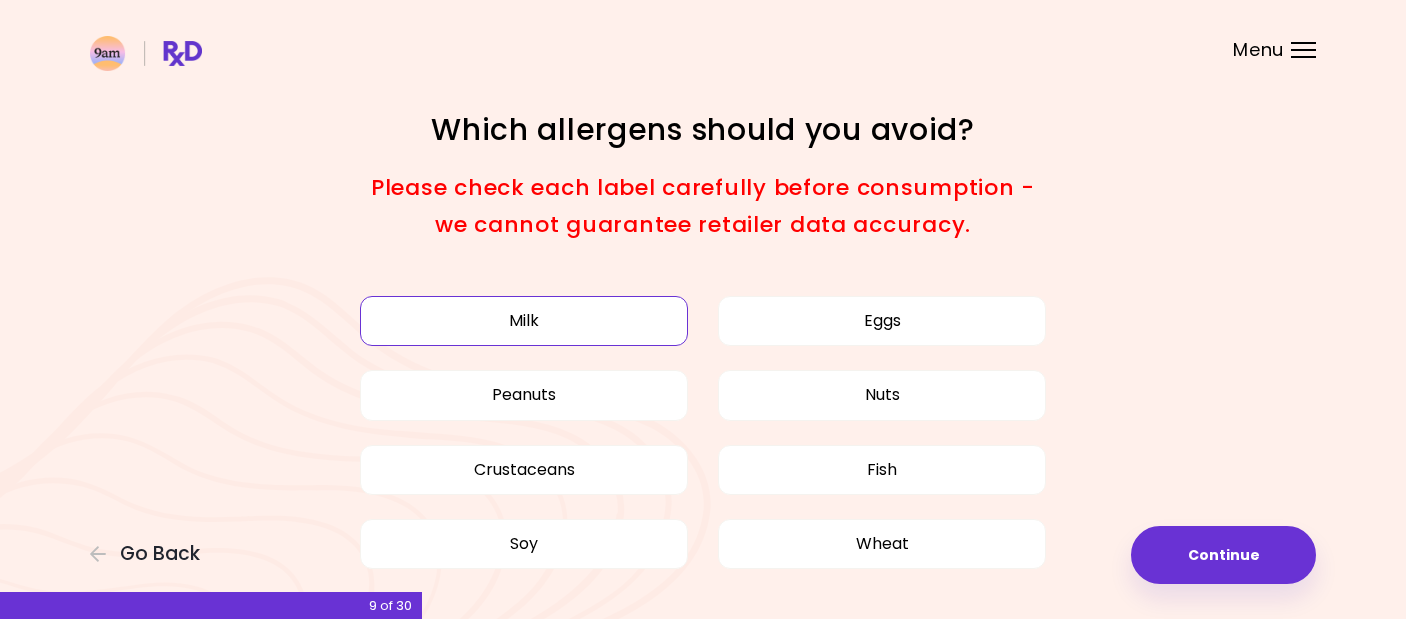click on "Milk" at bounding box center (524, 321) 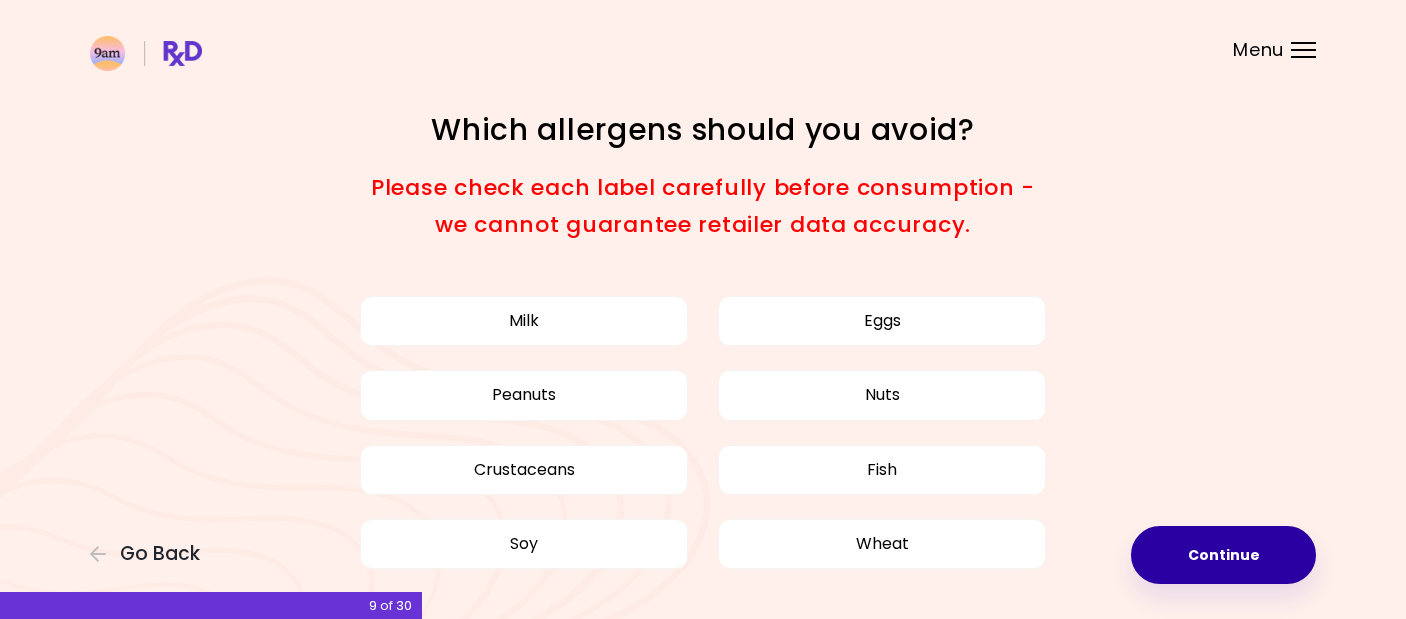 click on "Continue" at bounding box center (1223, 555) 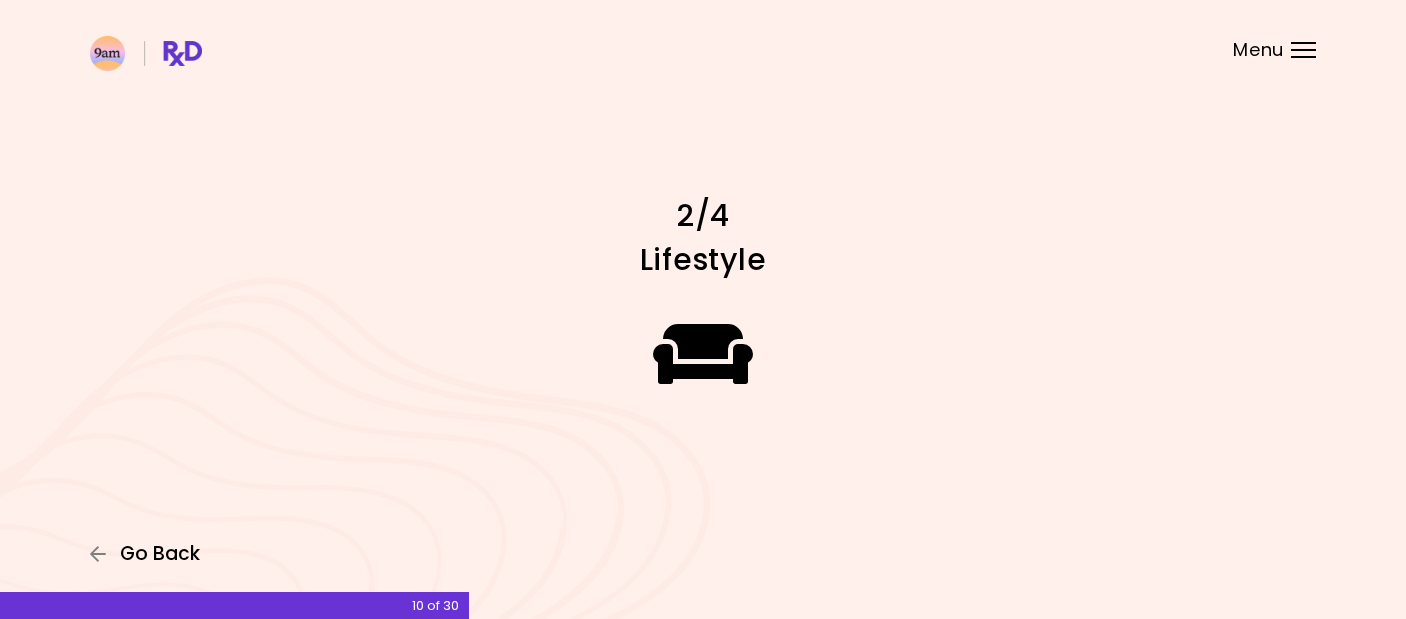click on "Go Back" at bounding box center (160, 554) 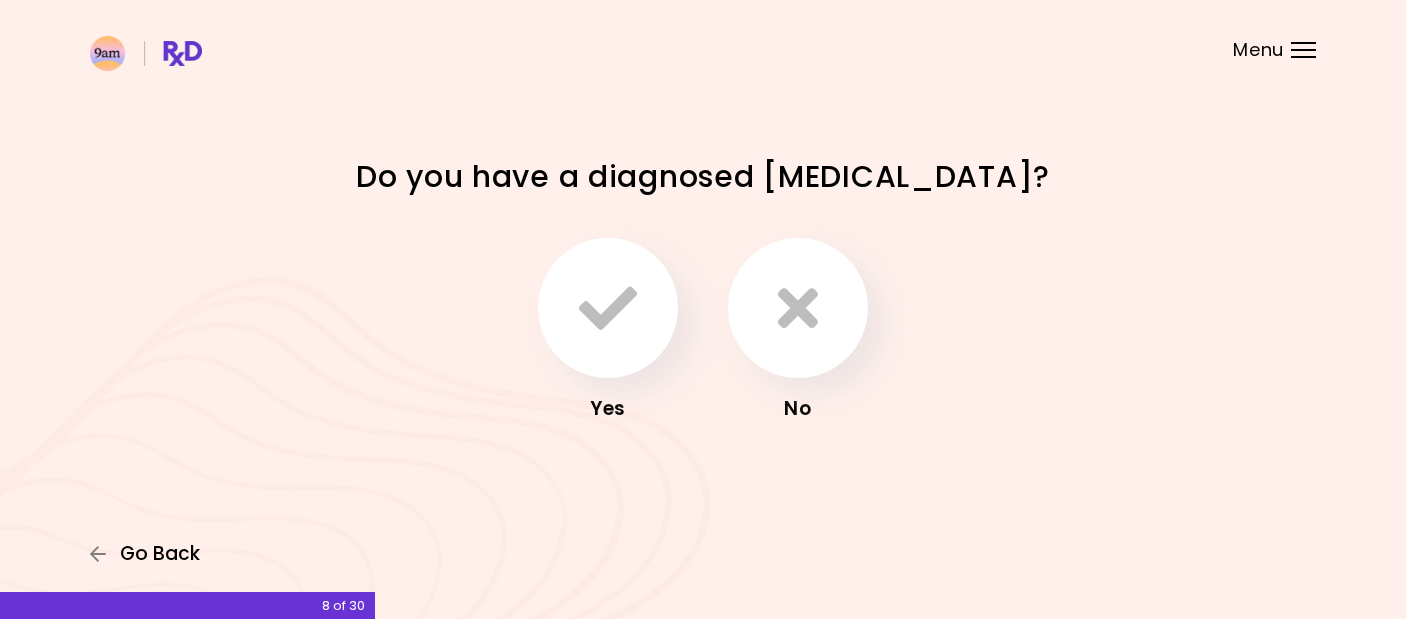 click on "Go Back" at bounding box center [160, 554] 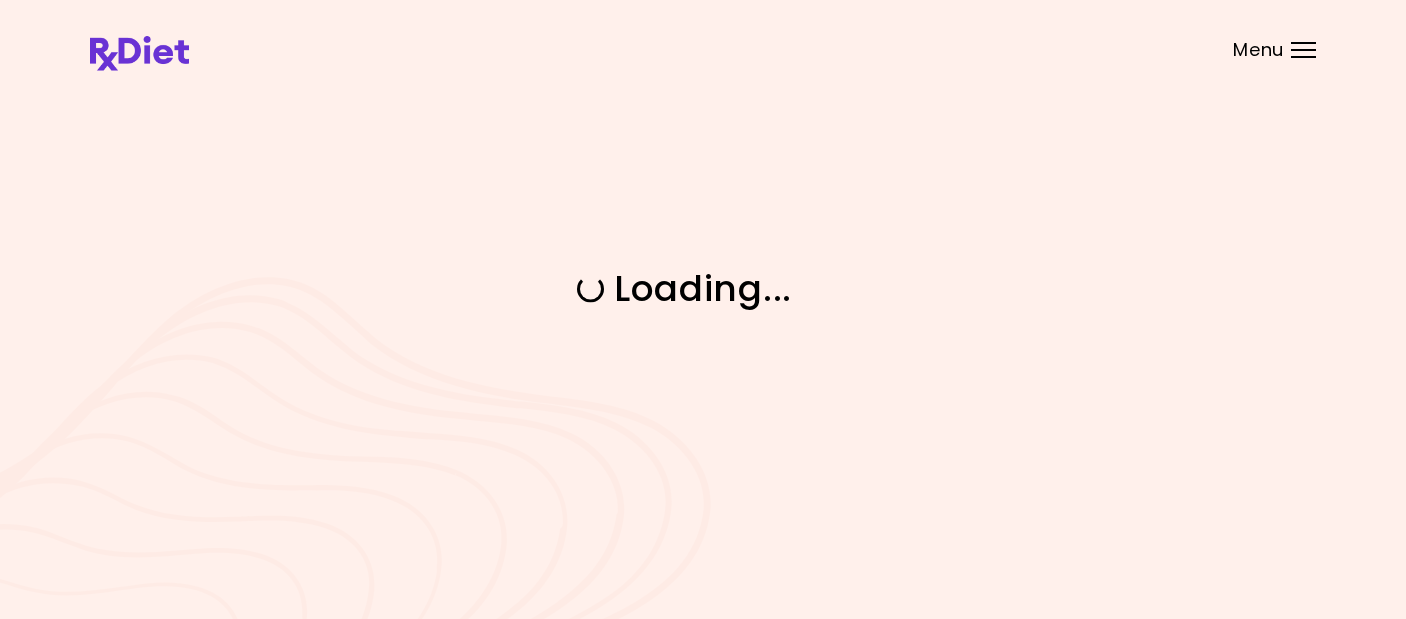 scroll, scrollTop: 0, scrollLeft: 0, axis: both 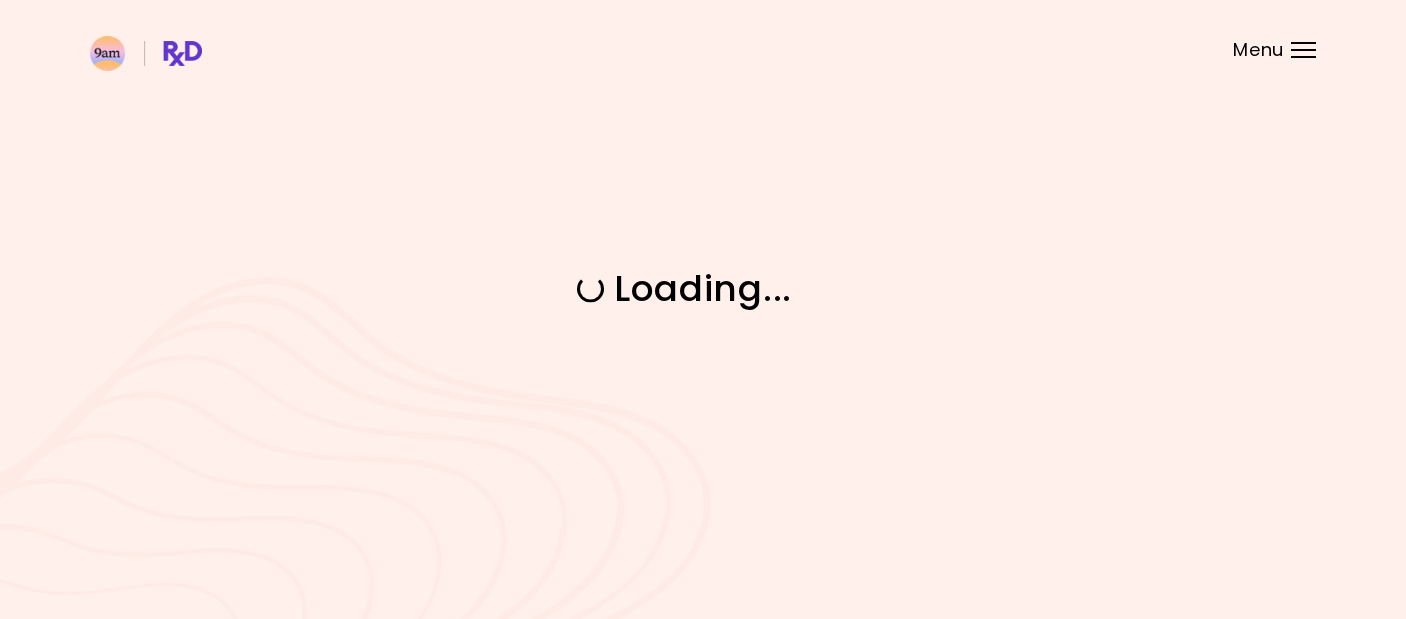 select on "****" 